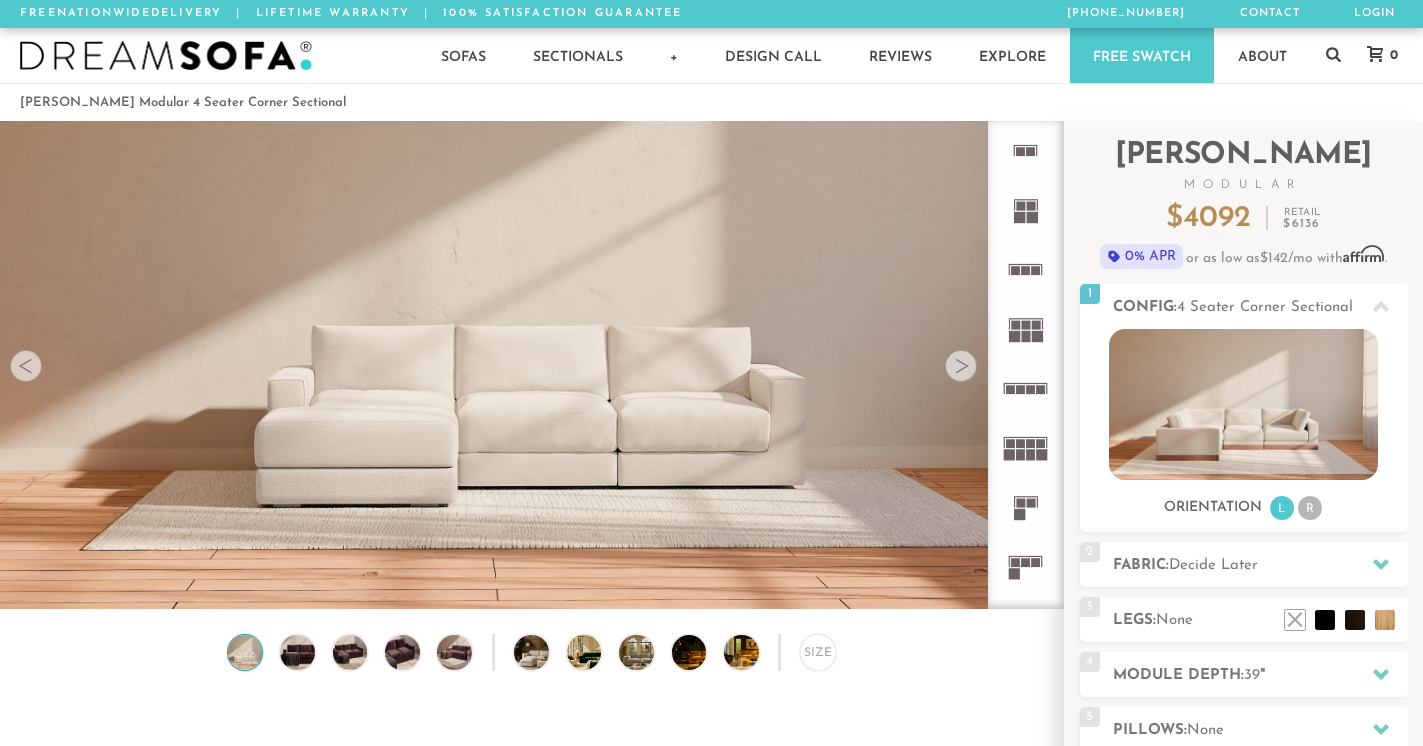 scroll, scrollTop: 0, scrollLeft: 0, axis: both 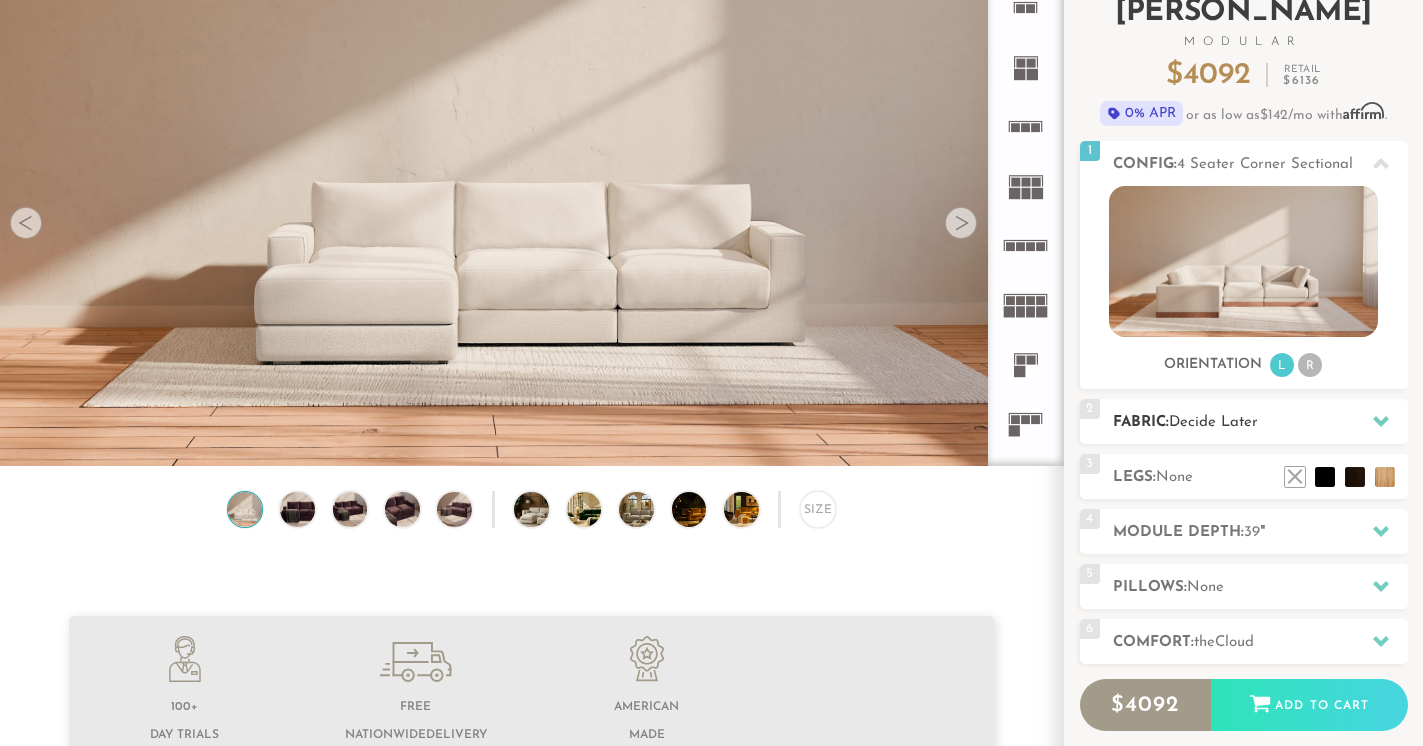 click on "Fabric:  Decide Later" at bounding box center (1260, 422) 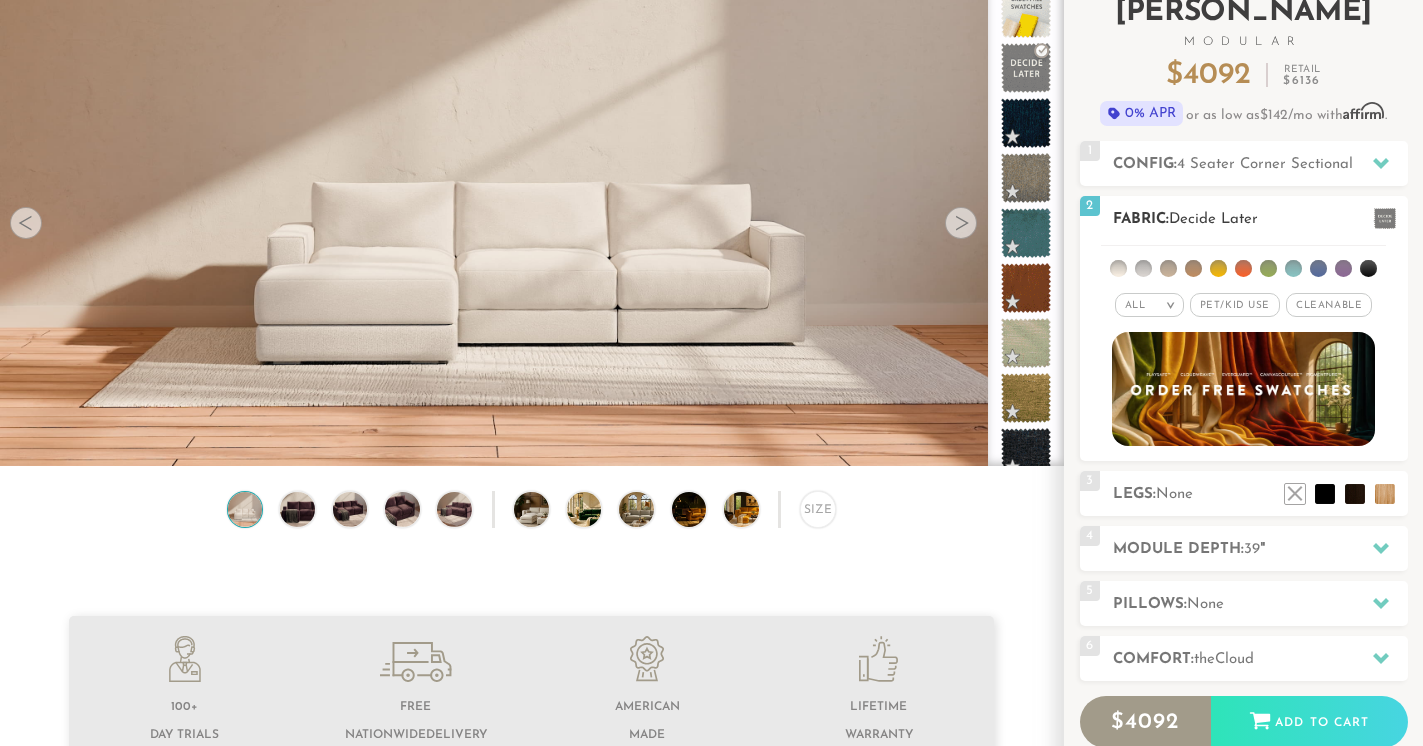click at bounding box center (1318, 268) 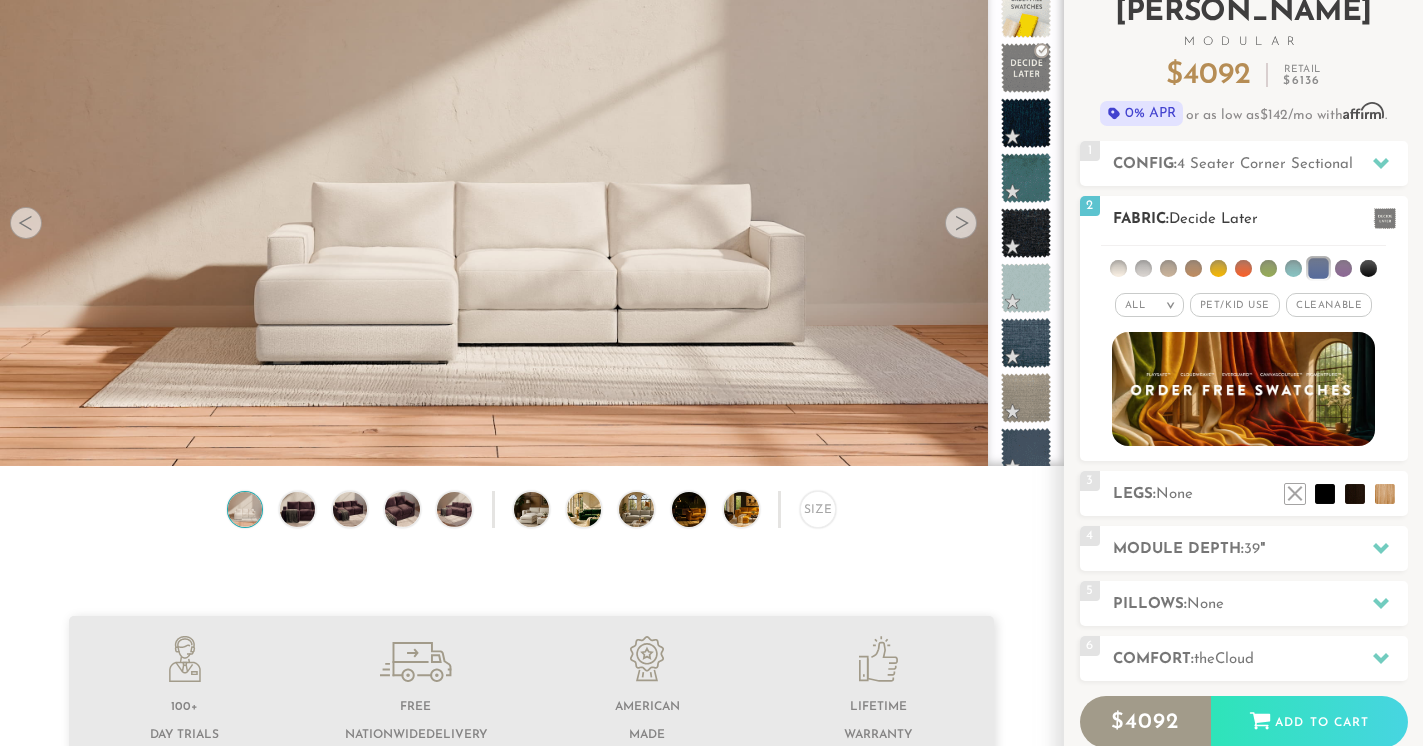 click on "Pet/Kid Use x" at bounding box center (1235, 305) 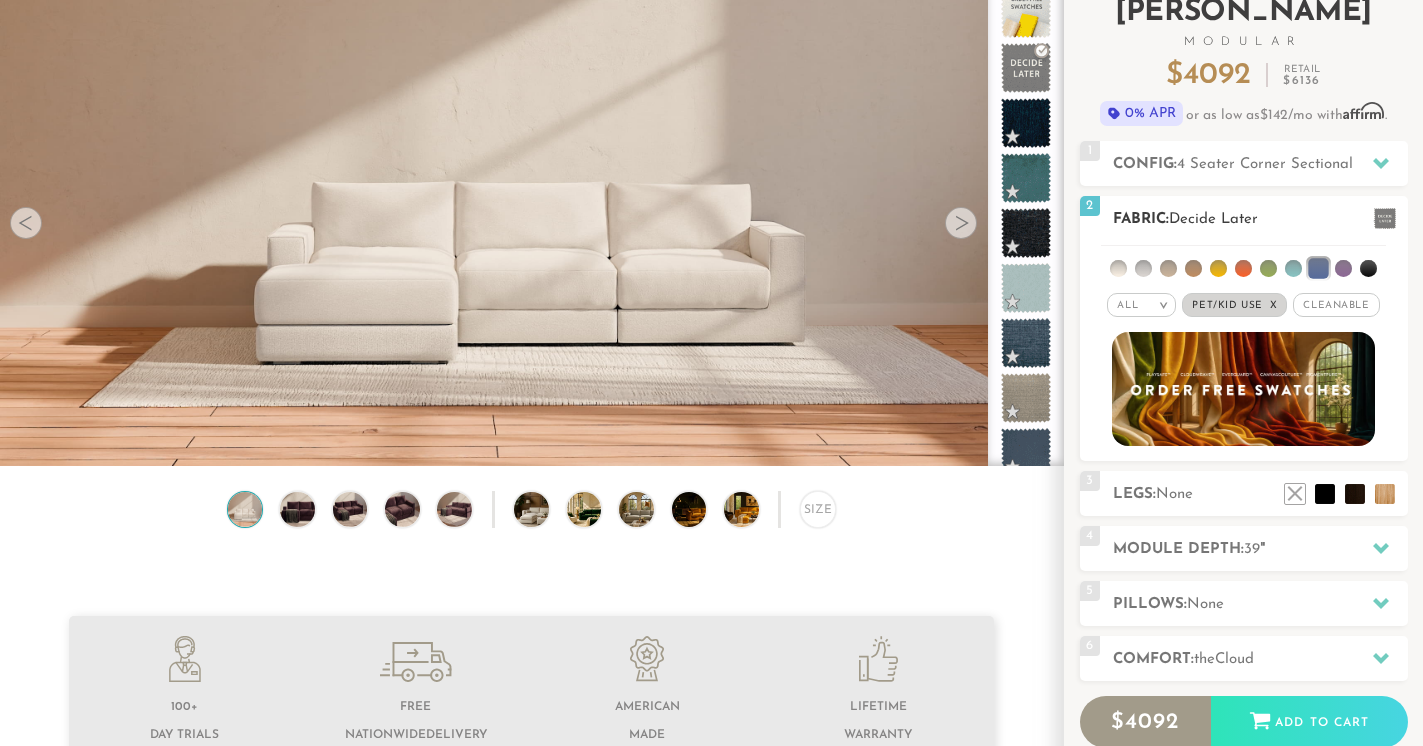 click on "Cleanable x" at bounding box center (1336, 305) 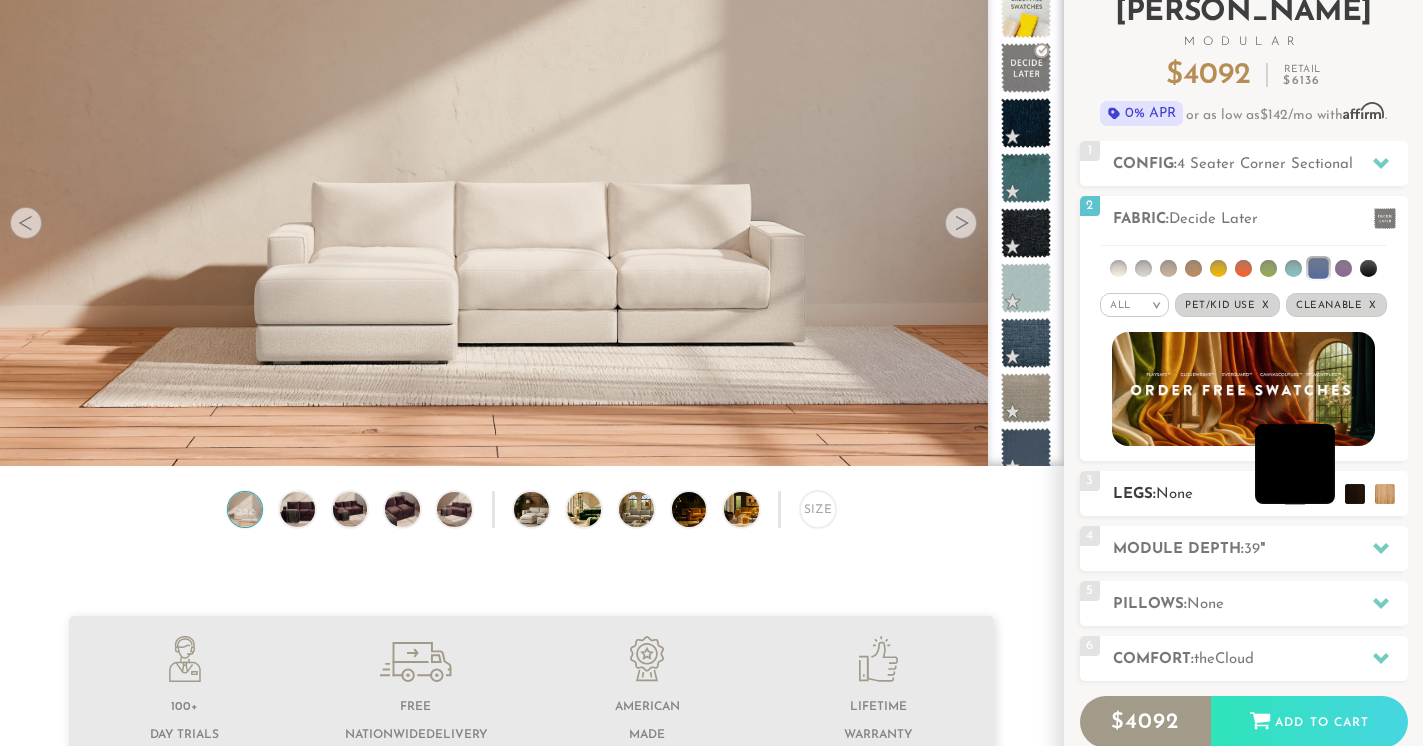 click at bounding box center (1295, 464) 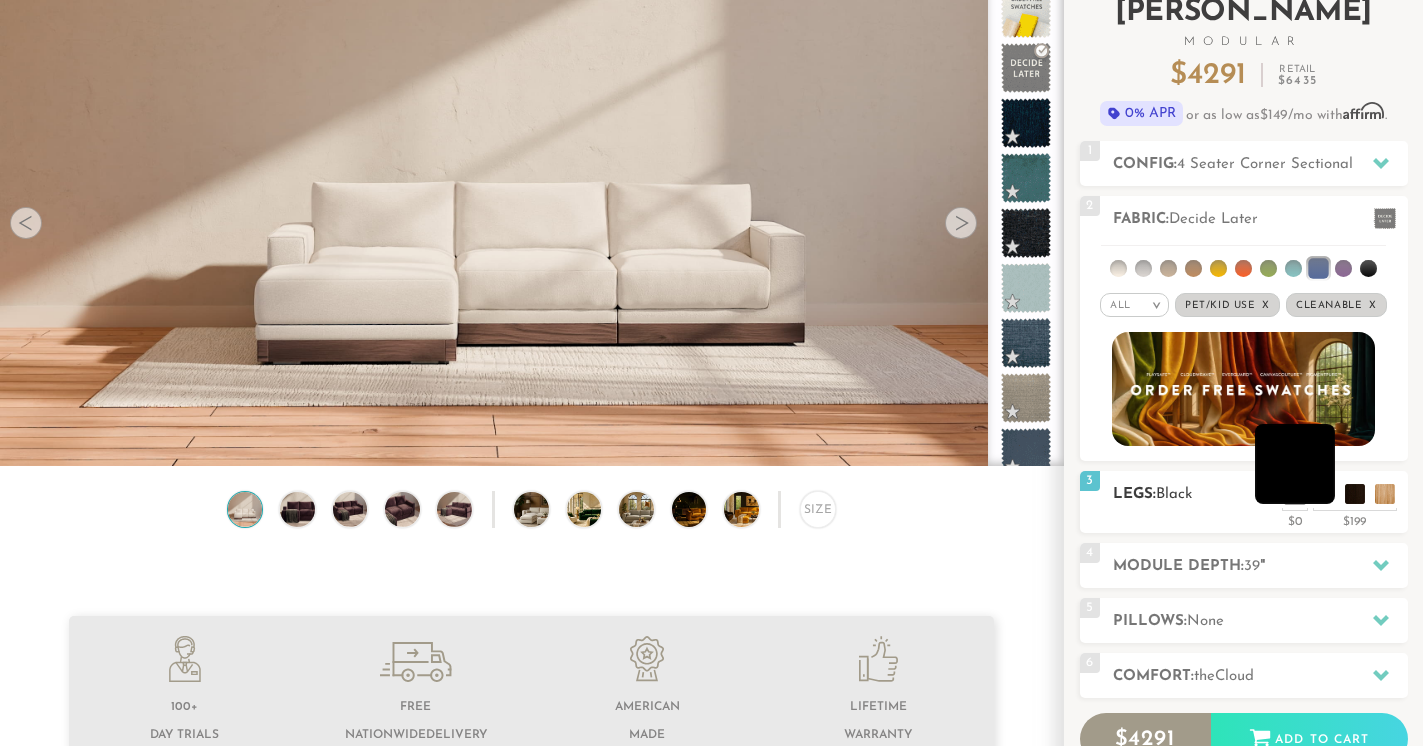 click at bounding box center [1295, 464] 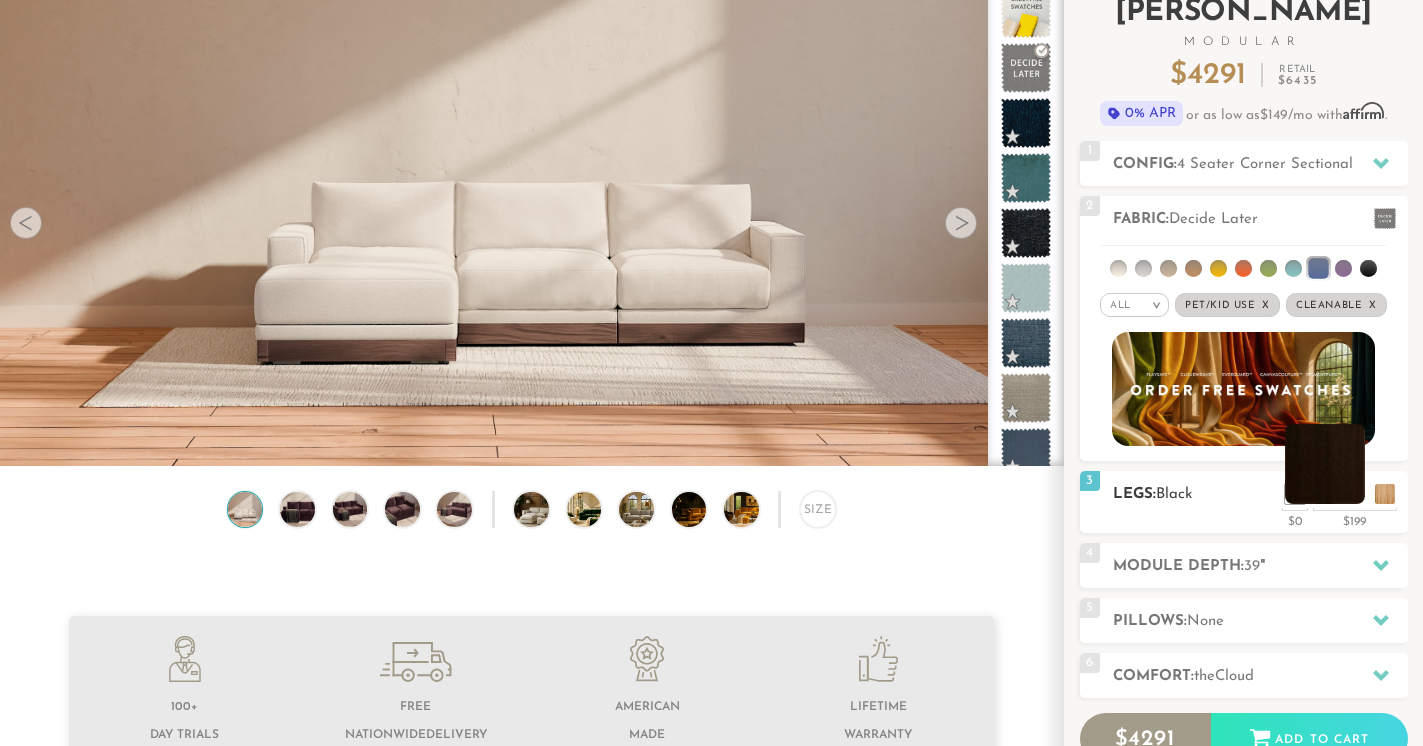 click at bounding box center (1325, 464) 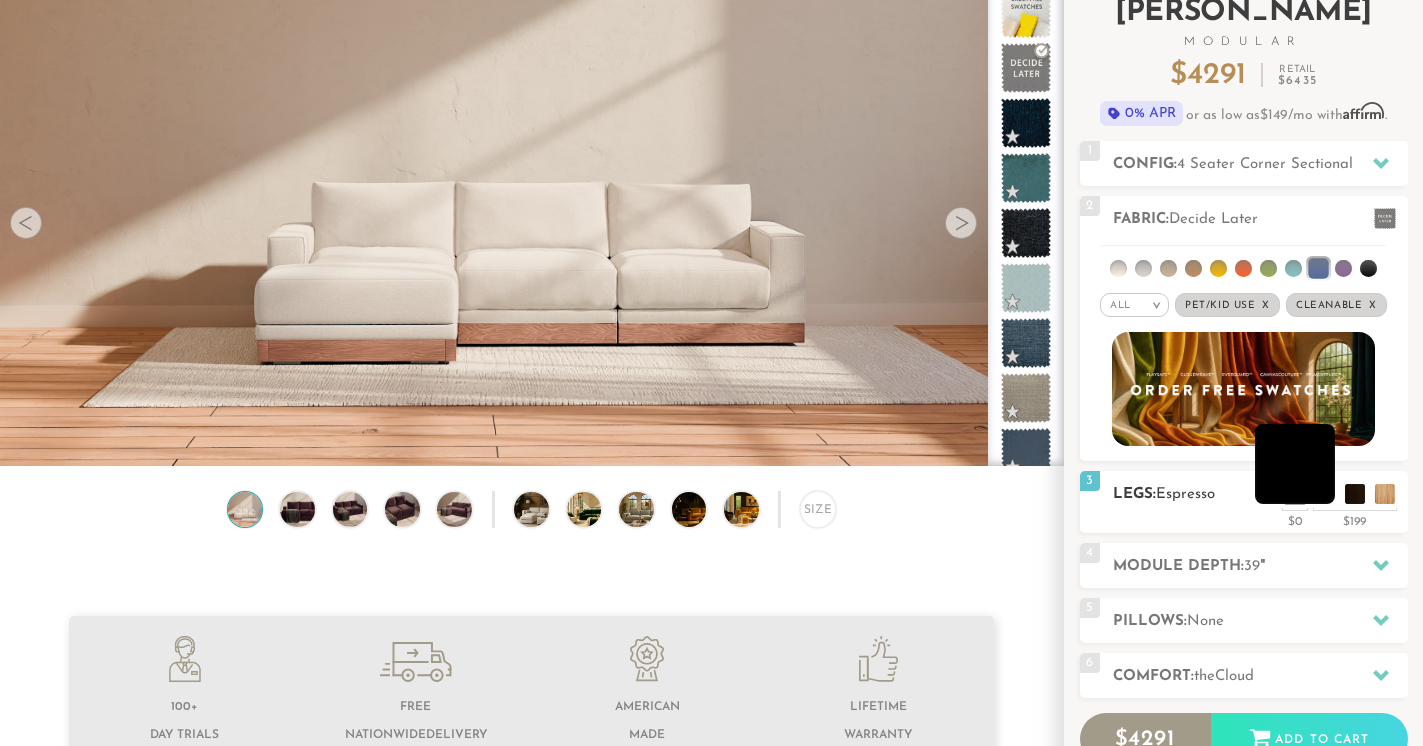 click at bounding box center [1295, 464] 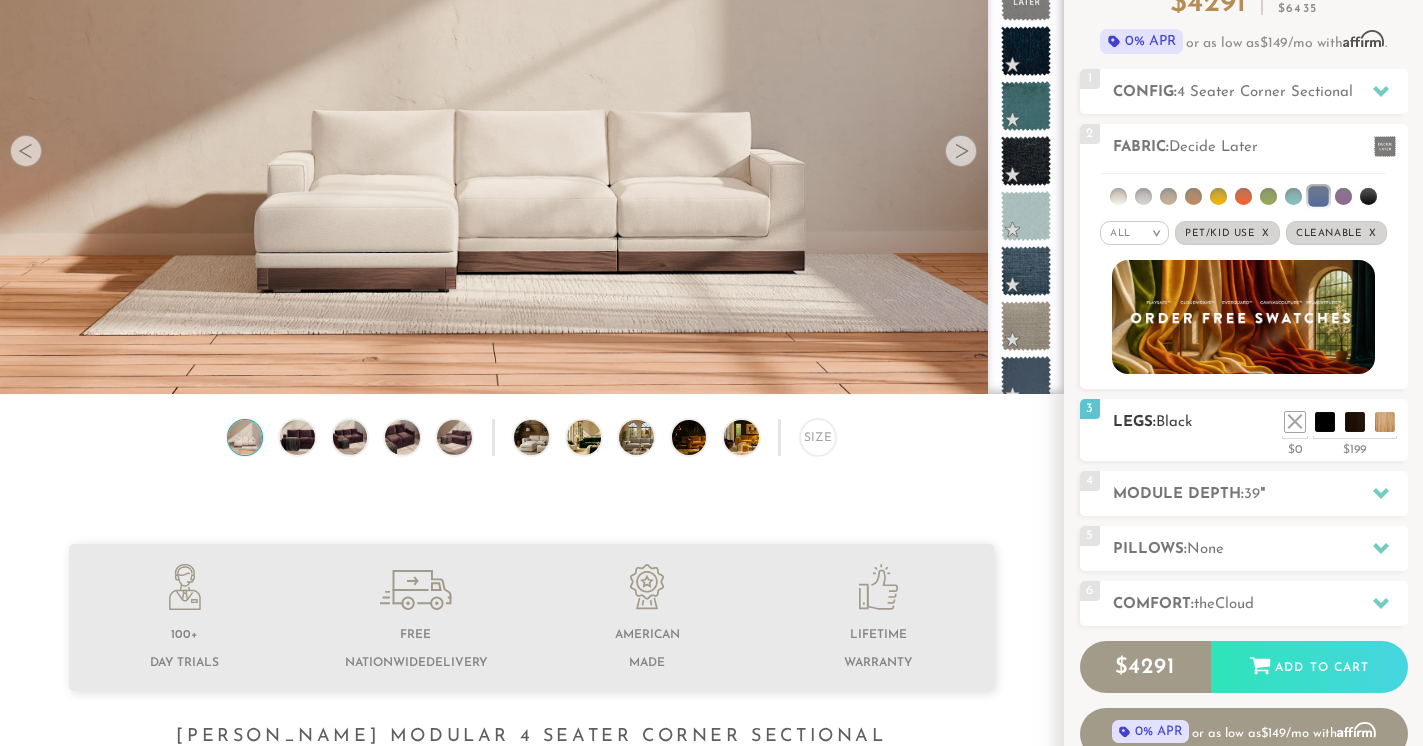 scroll, scrollTop: 227, scrollLeft: 0, axis: vertical 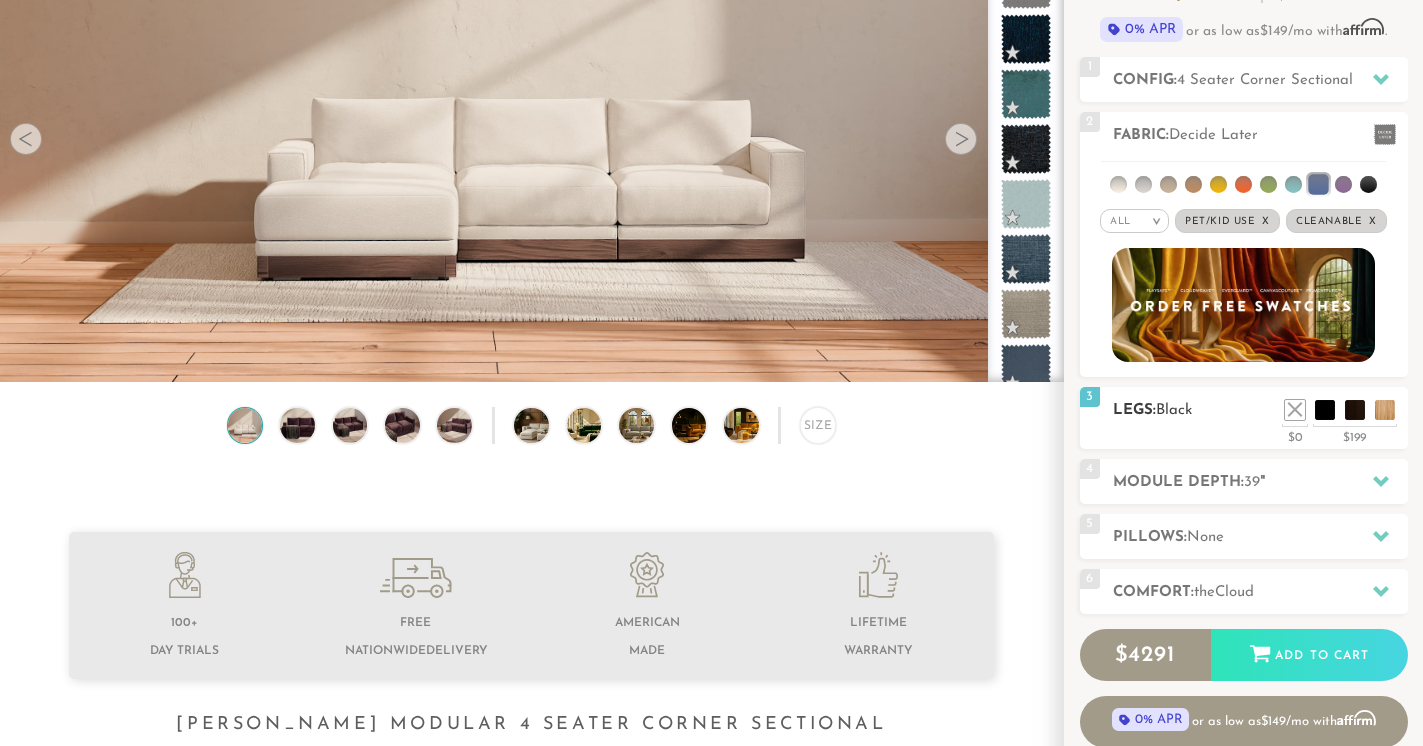click on "Legs:  Black" at bounding box center [1260, 410] 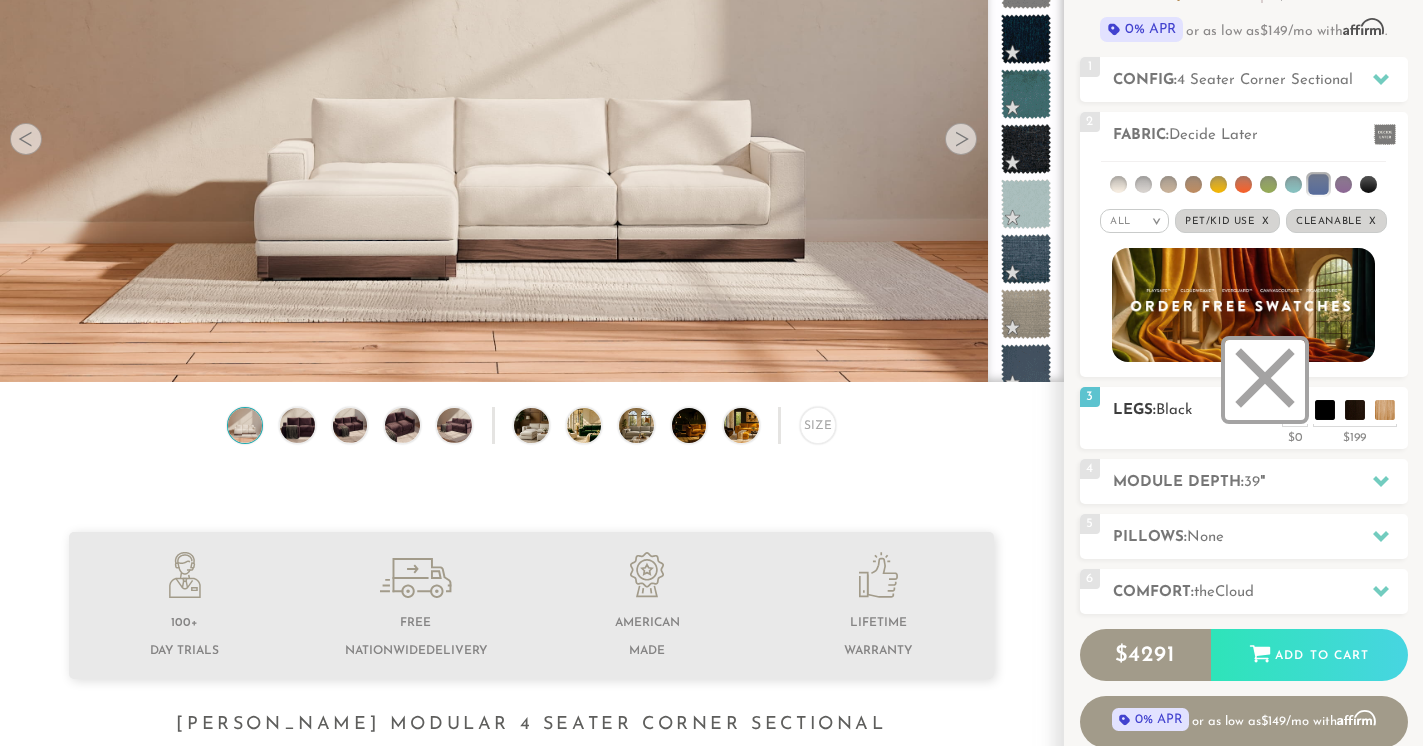click at bounding box center [1265, 380] 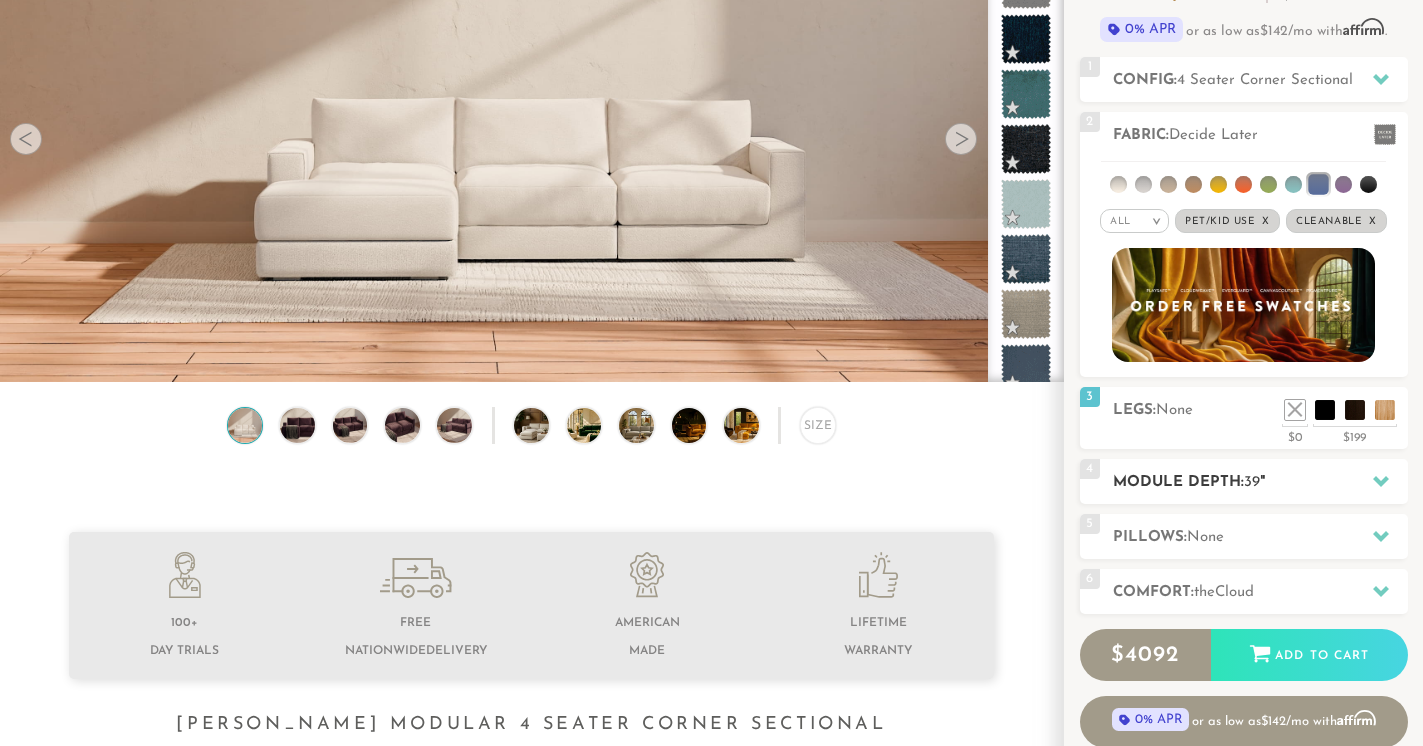 click on "Module Depth:  39 "" at bounding box center (1260, 482) 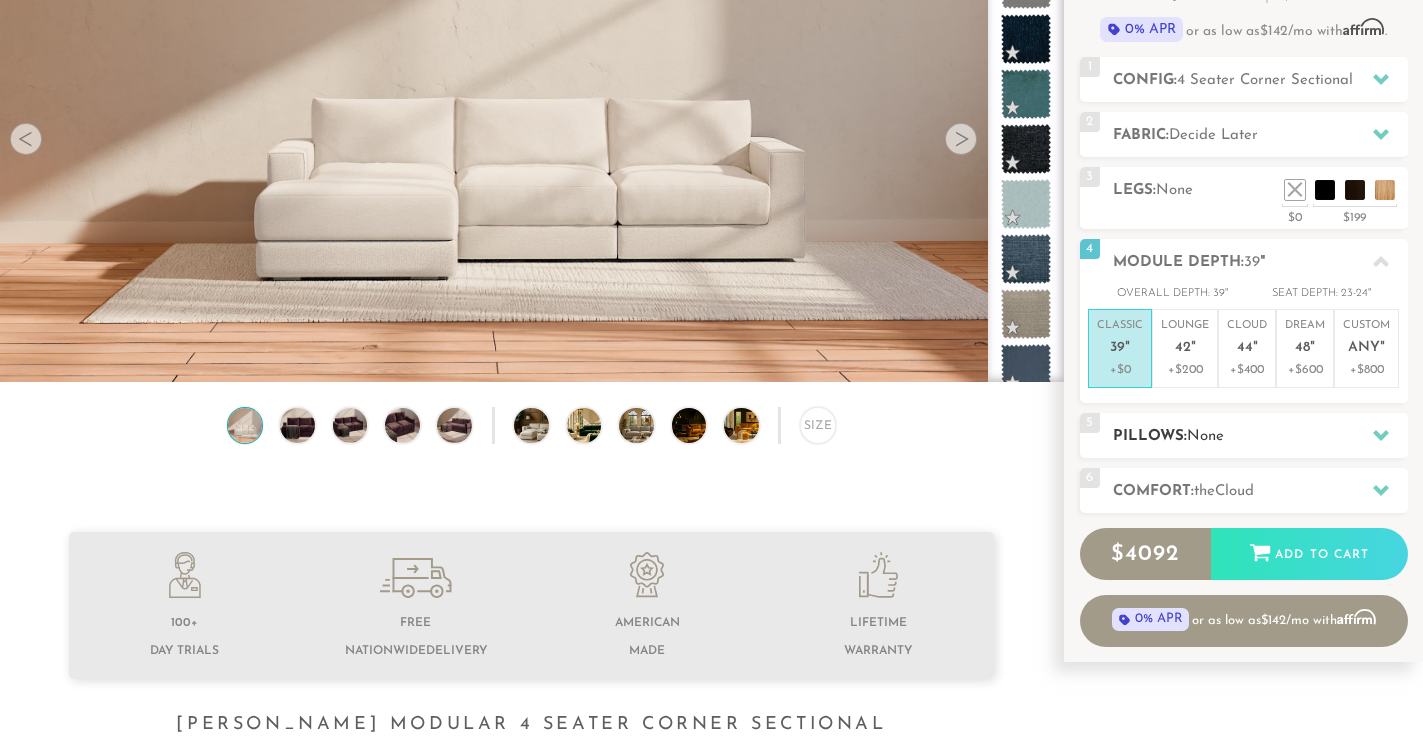 click on "Pillows:  None" at bounding box center (1260, 436) 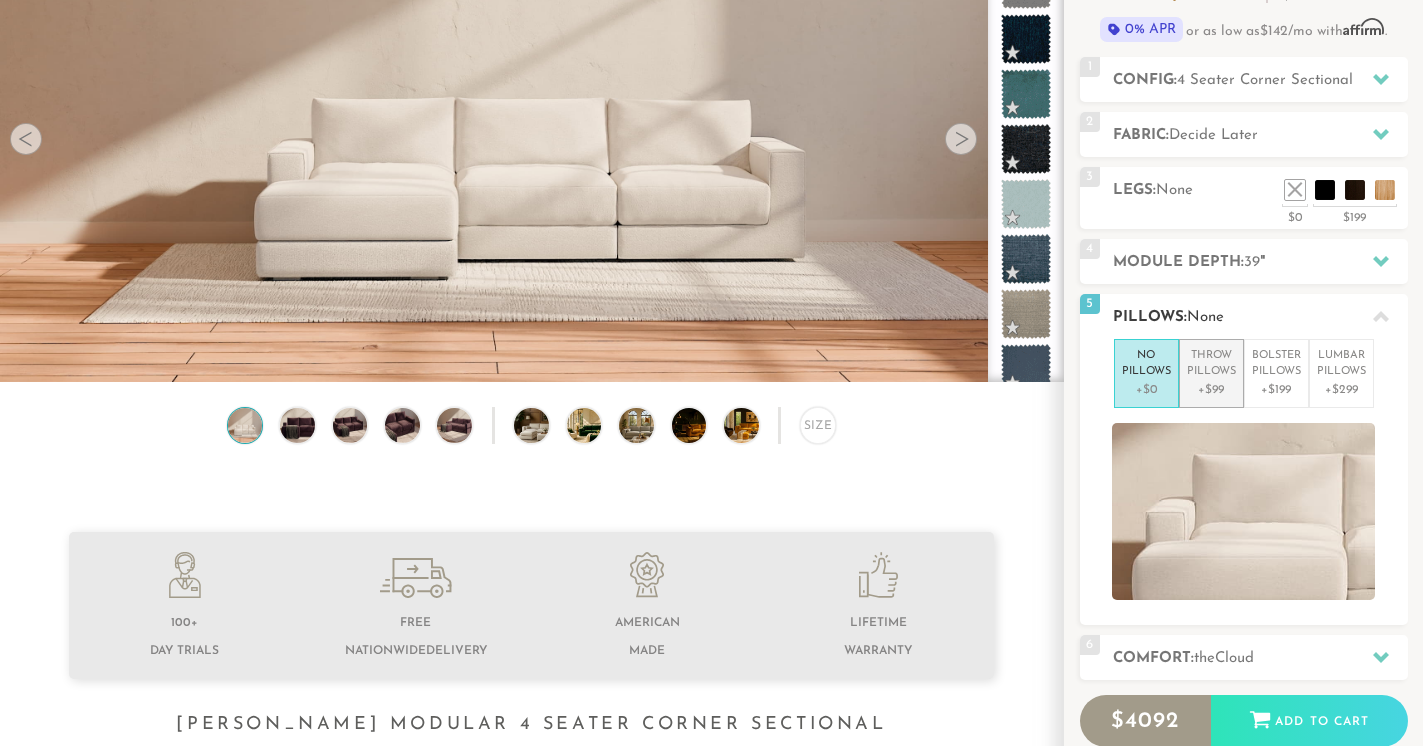 click on "+$99" at bounding box center [1211, 390] 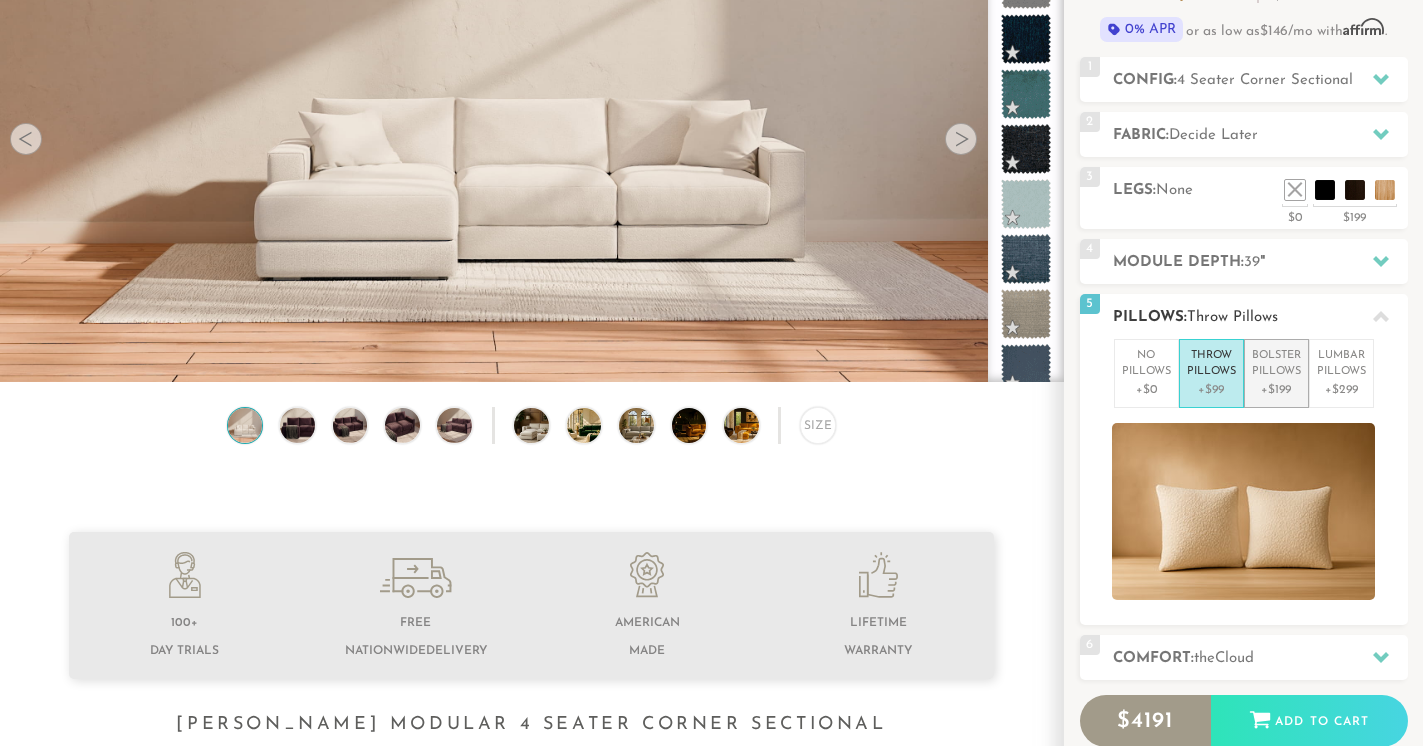 click on "Bolster Pillows" at bounding box center [1276, 364] 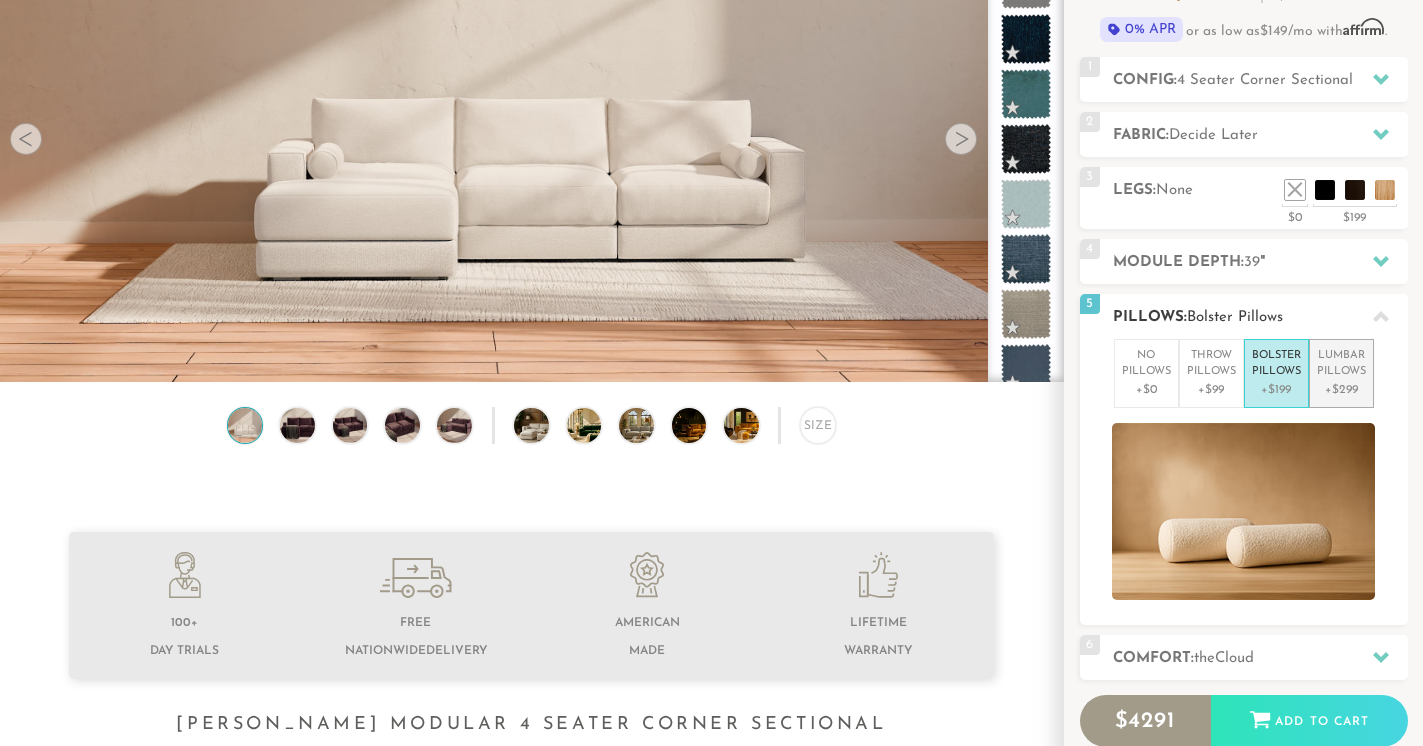 click on "Lumbar Pillows" at bounding box center [1341, 364] 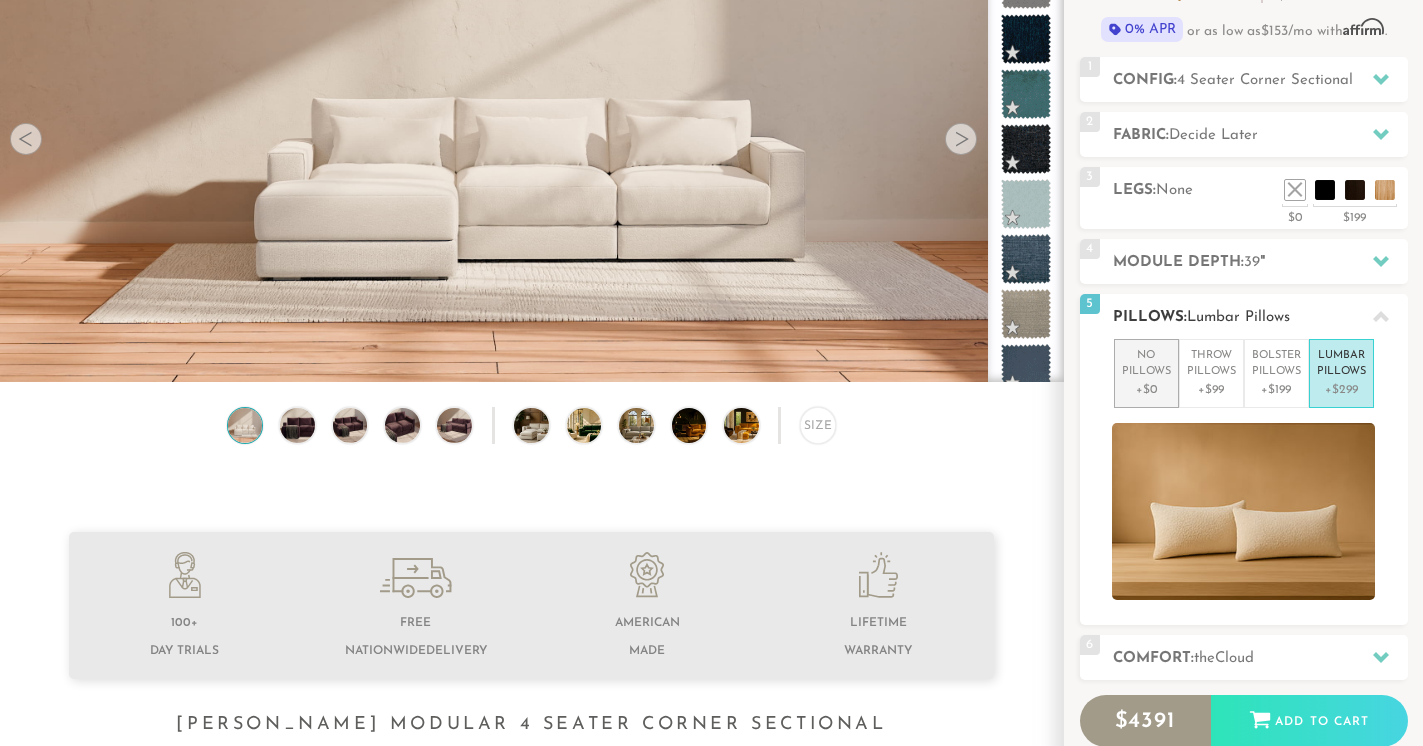 click on "+$0" at bounding box center (1146, 390) 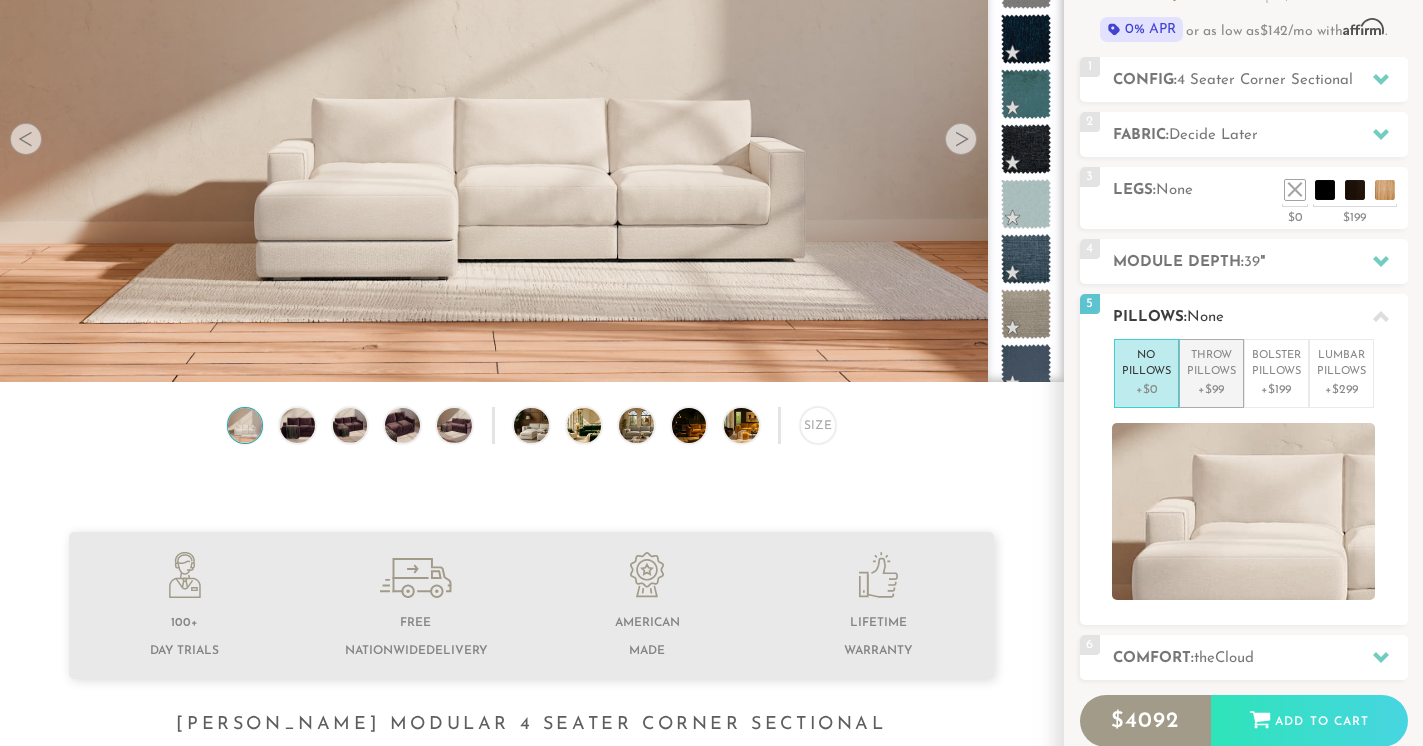 click on "Throw Pillows" at bounding box center (1211, 364) 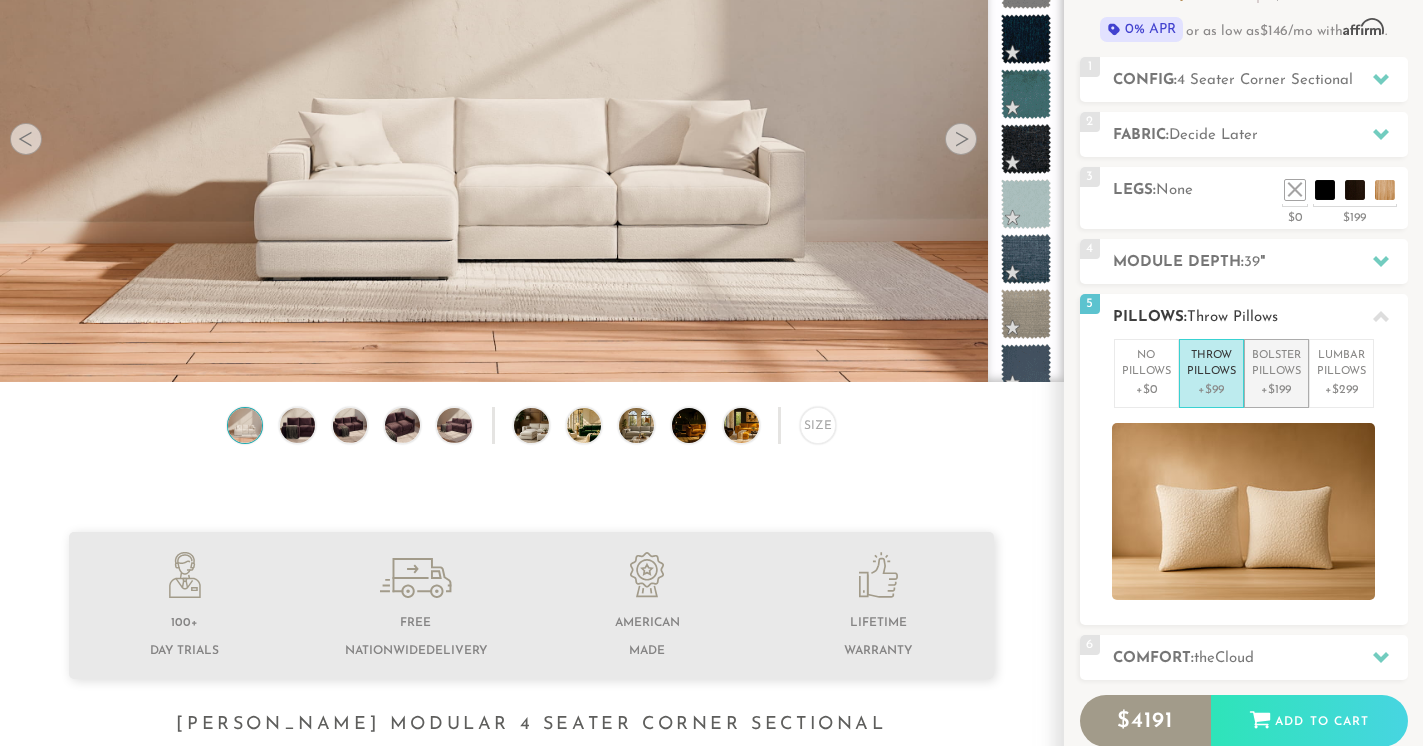 click on "Bolster Pillows" at bounding box center [1276, 364] 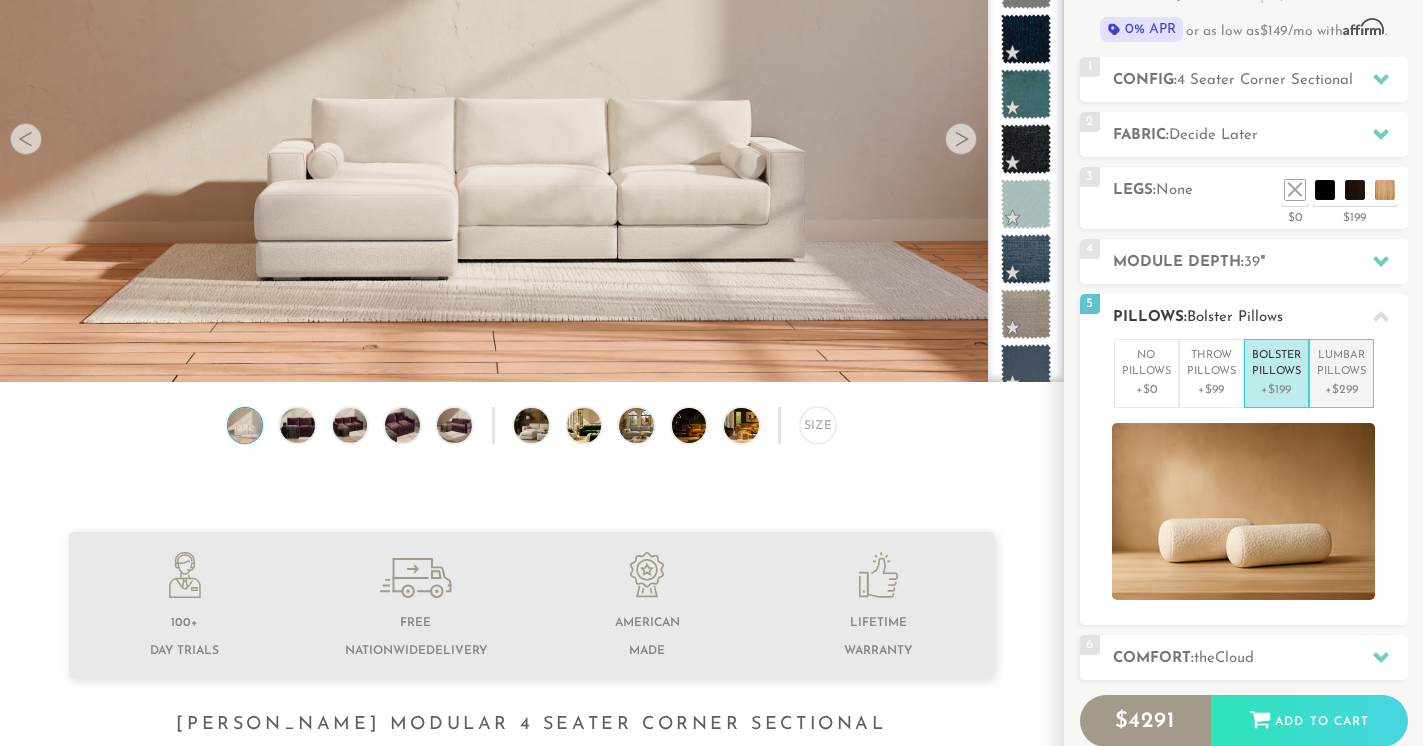 click on "[MEDICAL_DATA] Pillows
+$299" at bounding box center (1341, 373) 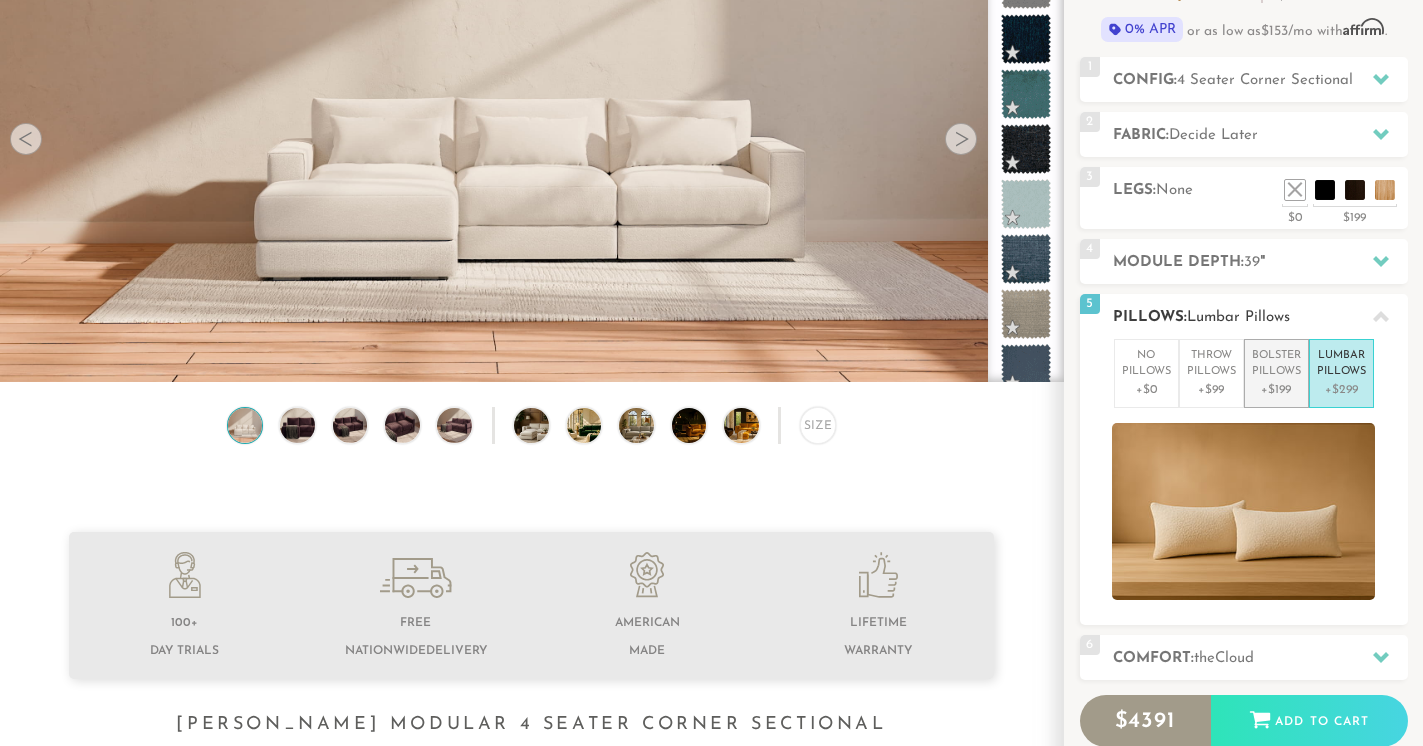 click on "+$199" at bounding box center (1276, 390) 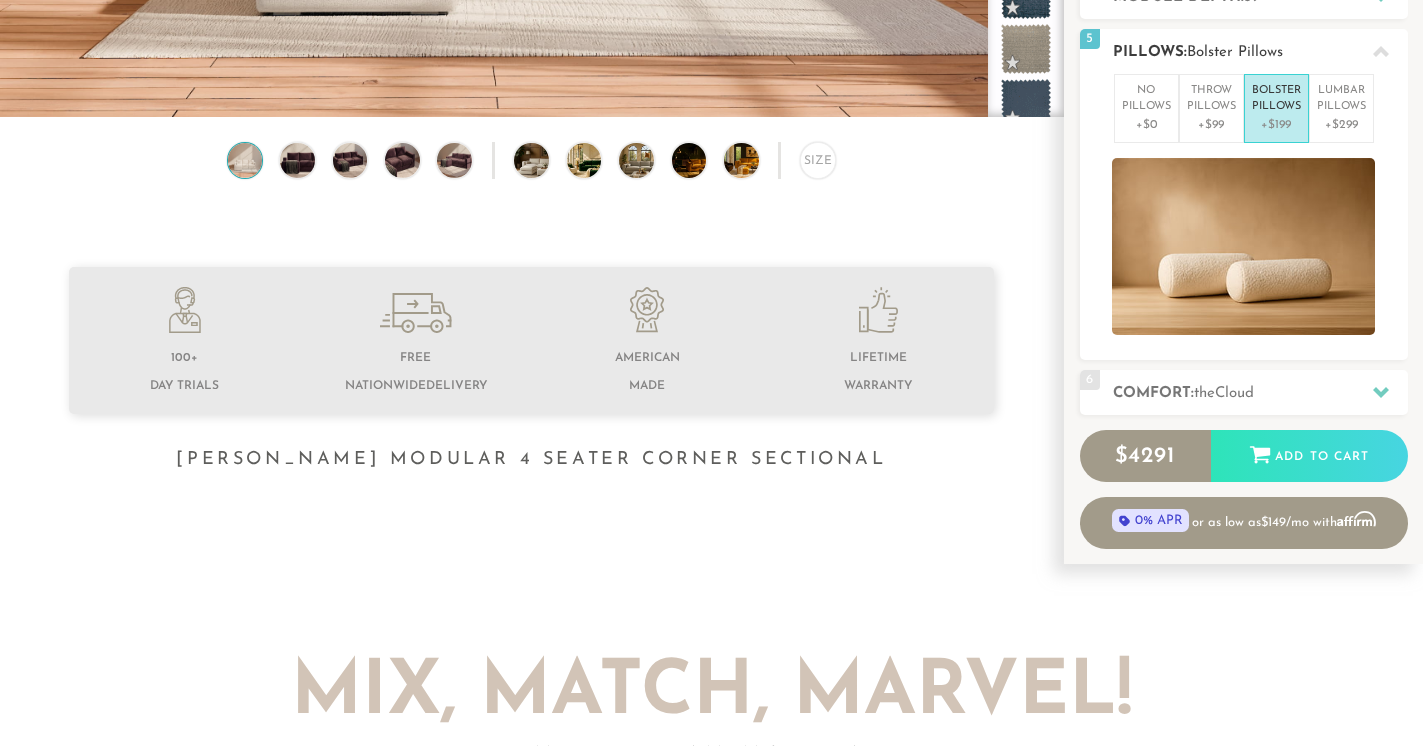 scroll, scrollTop: 532, scrollLeft: 0, axis: vertical 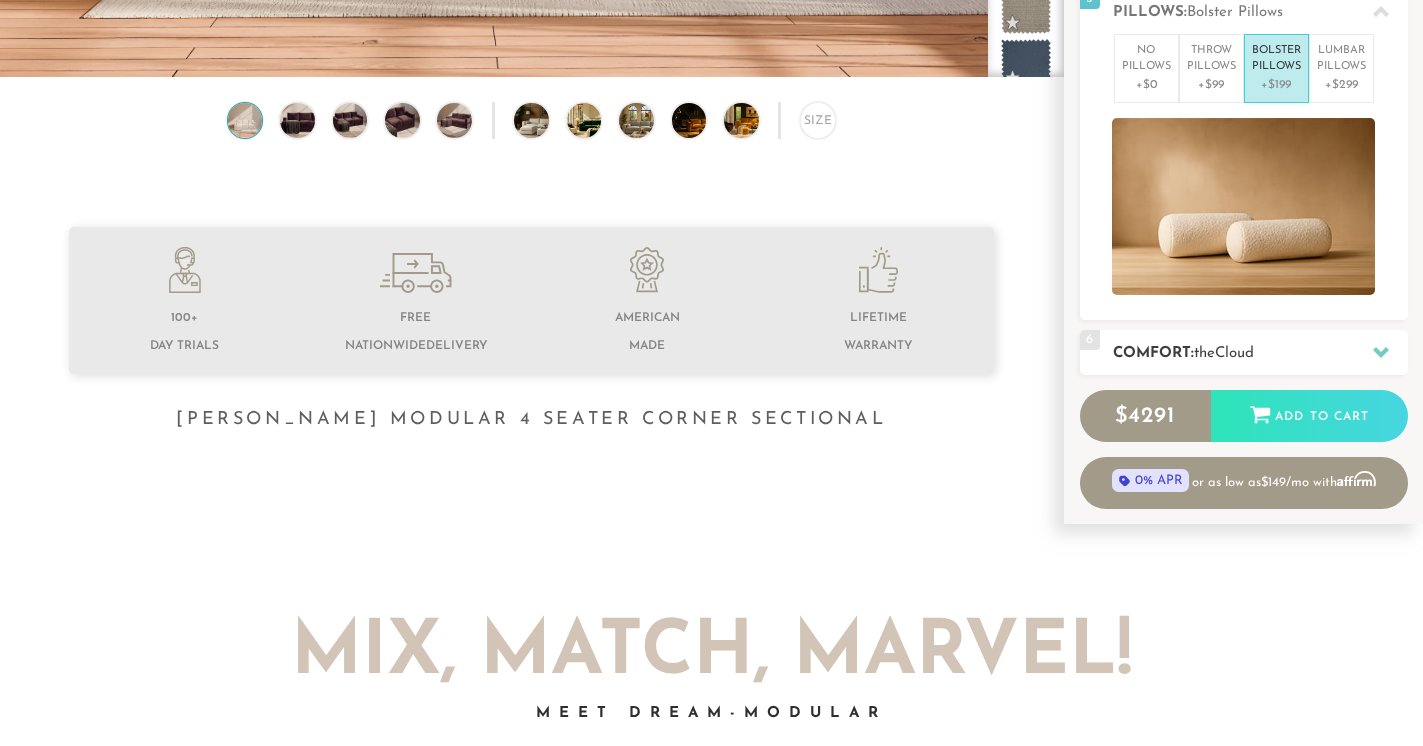 click on "Comfort:  the  Cloud" at bounding box center [1260, 353] 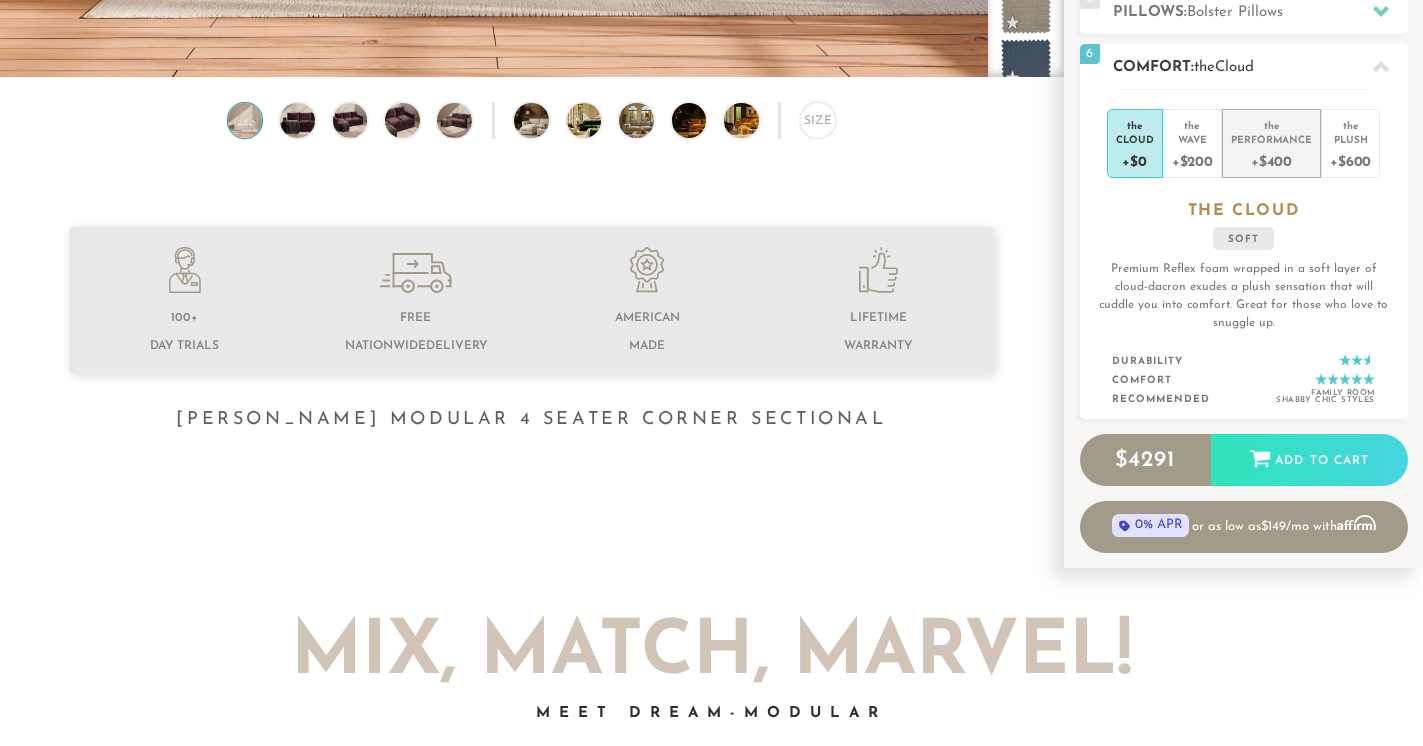 click on "+$400" at bounding box center (1271, 160) 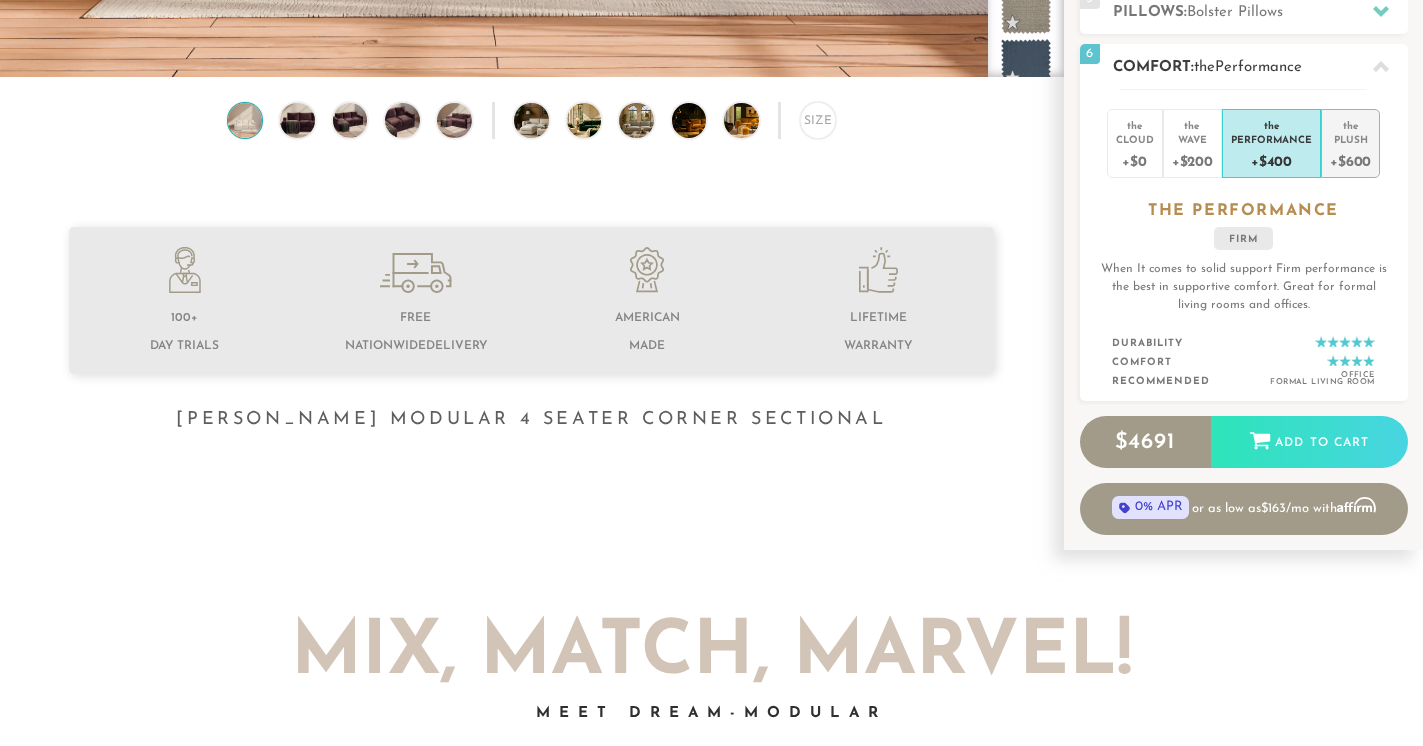 click on "+$600" at bounding box center [1350, 160] 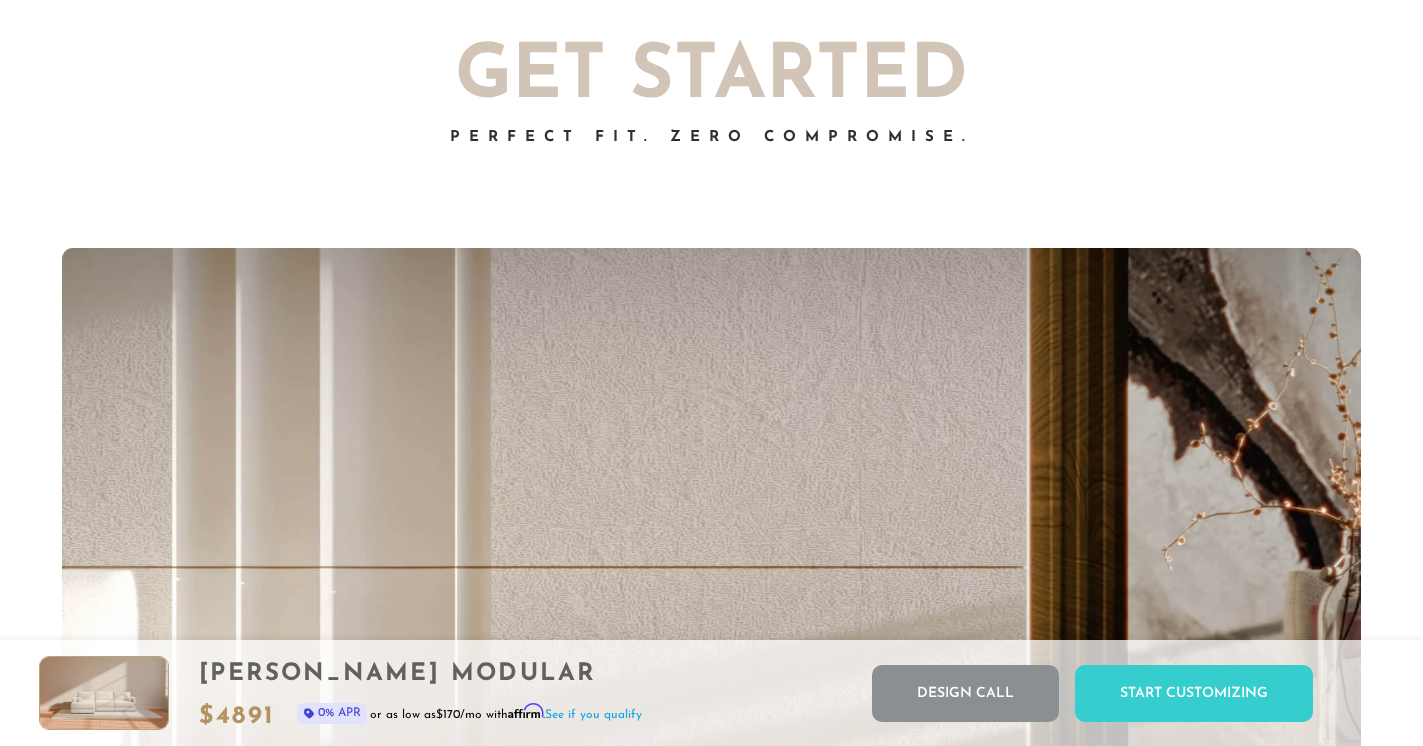 scroll, scrollTop: 3635, scrollLeft: 0, axis: vertical 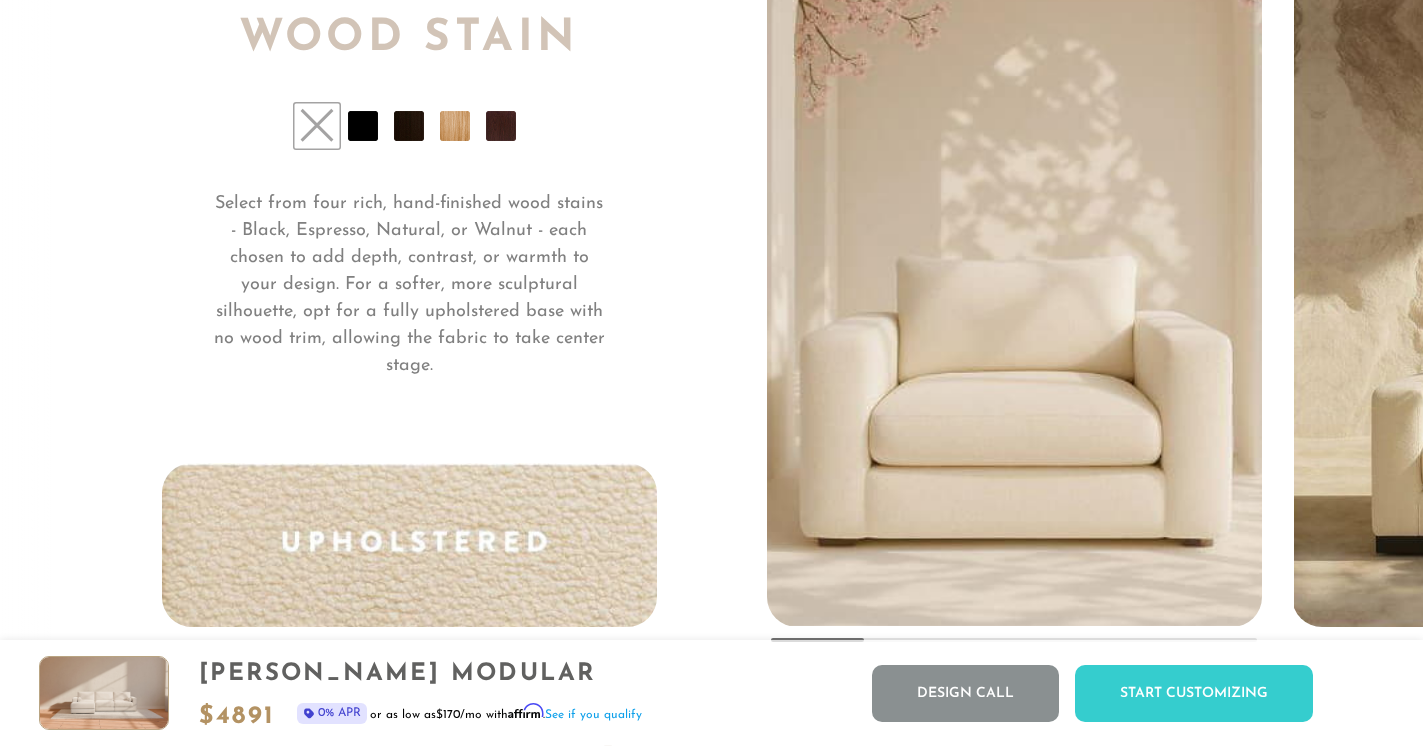 click at bounding box center (363, 126) 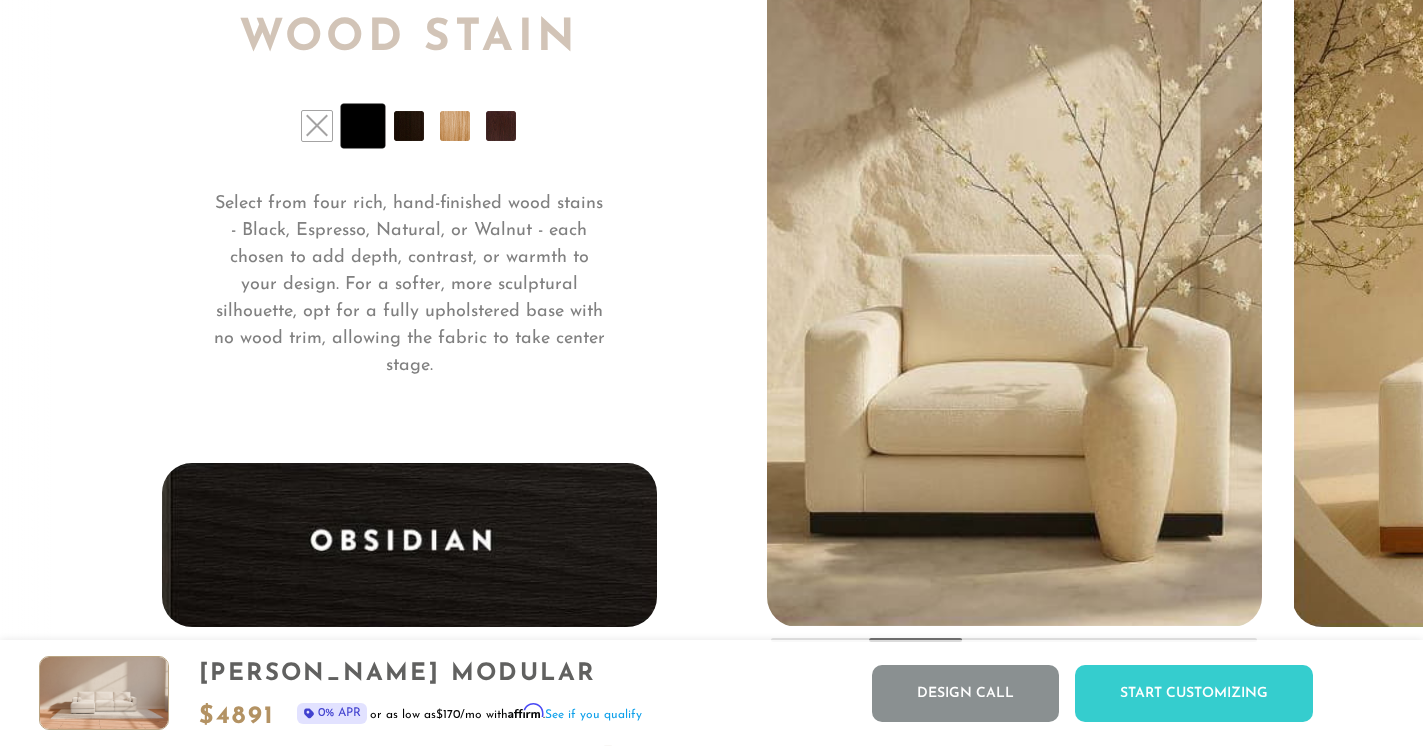 click at bounding box center [409, 126] 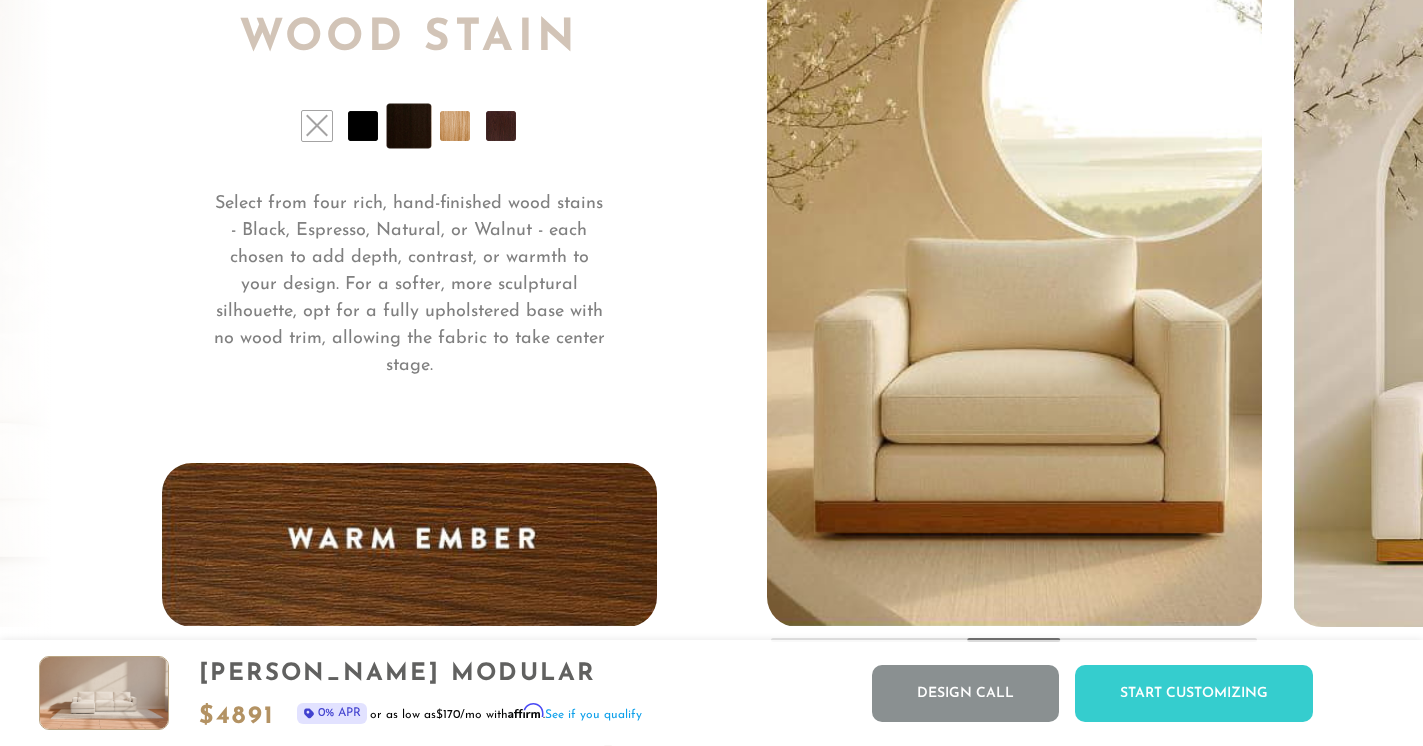 click at bounding box center (455, 126) 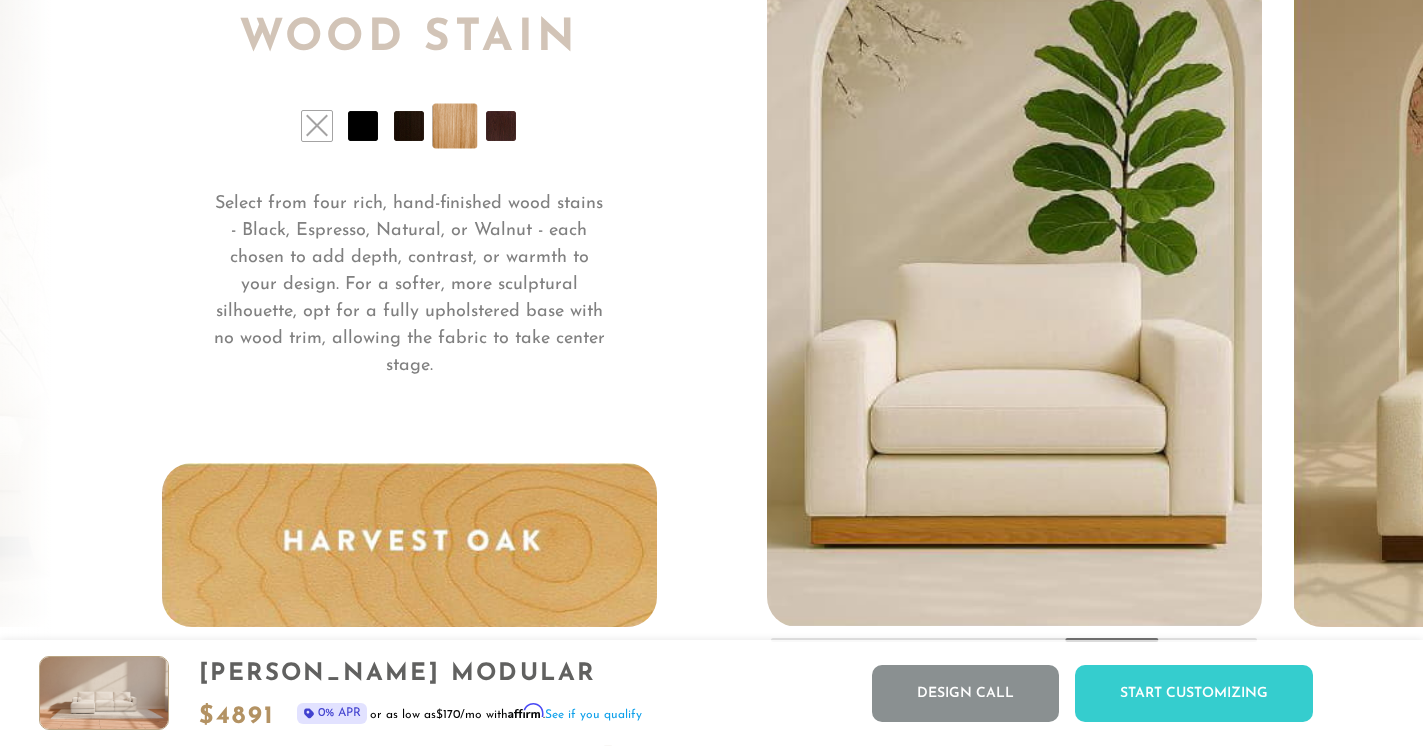 click at bounding box center [501, 126] 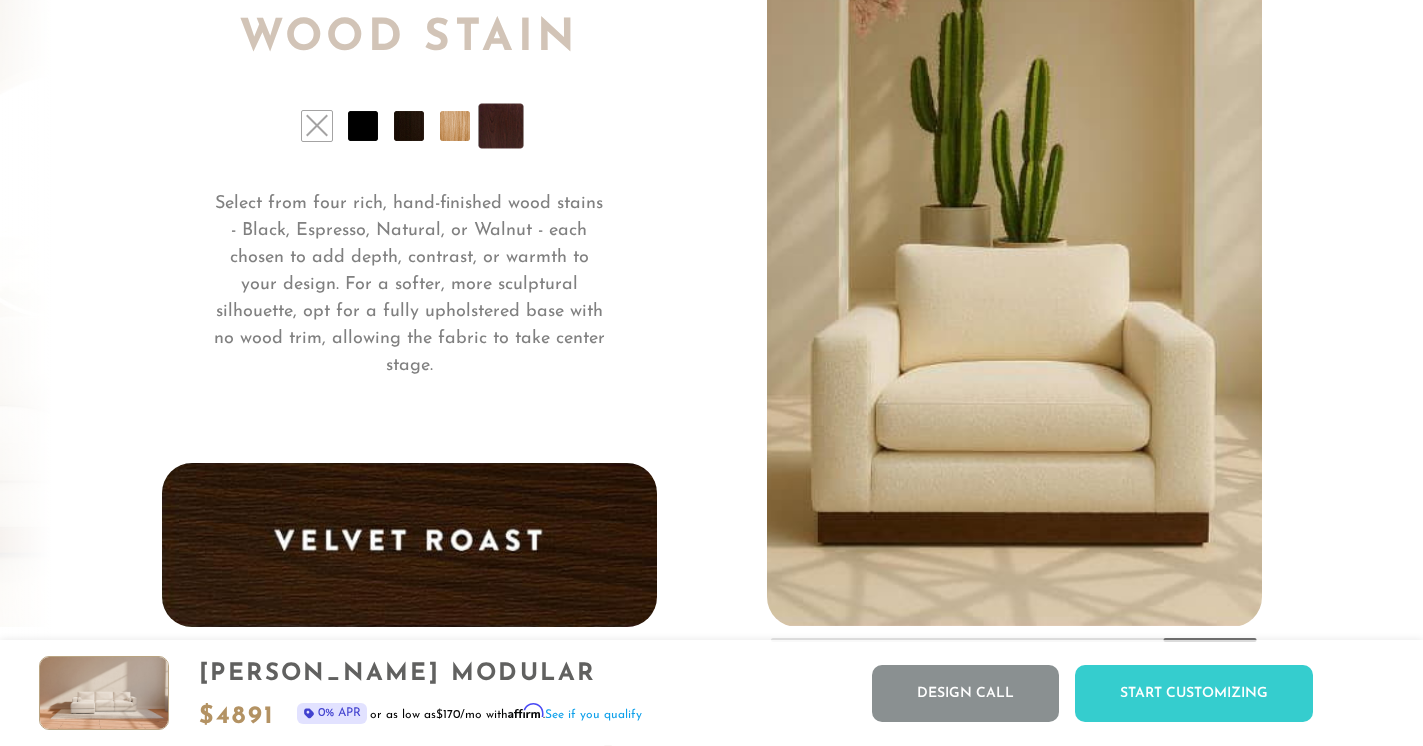 click at bounding box center (363, 126) 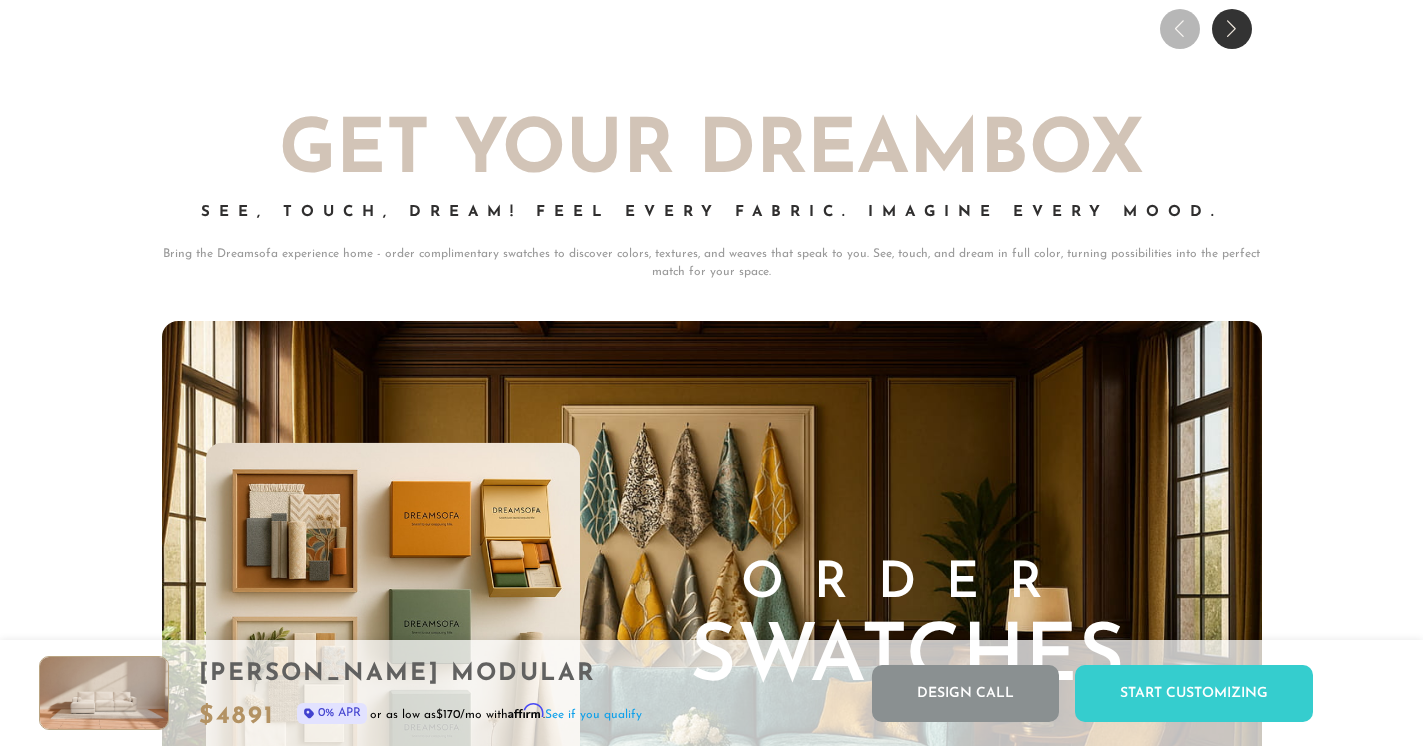 scroll, scrollTop: 19253, scrollLeft: 0, axis: vertical 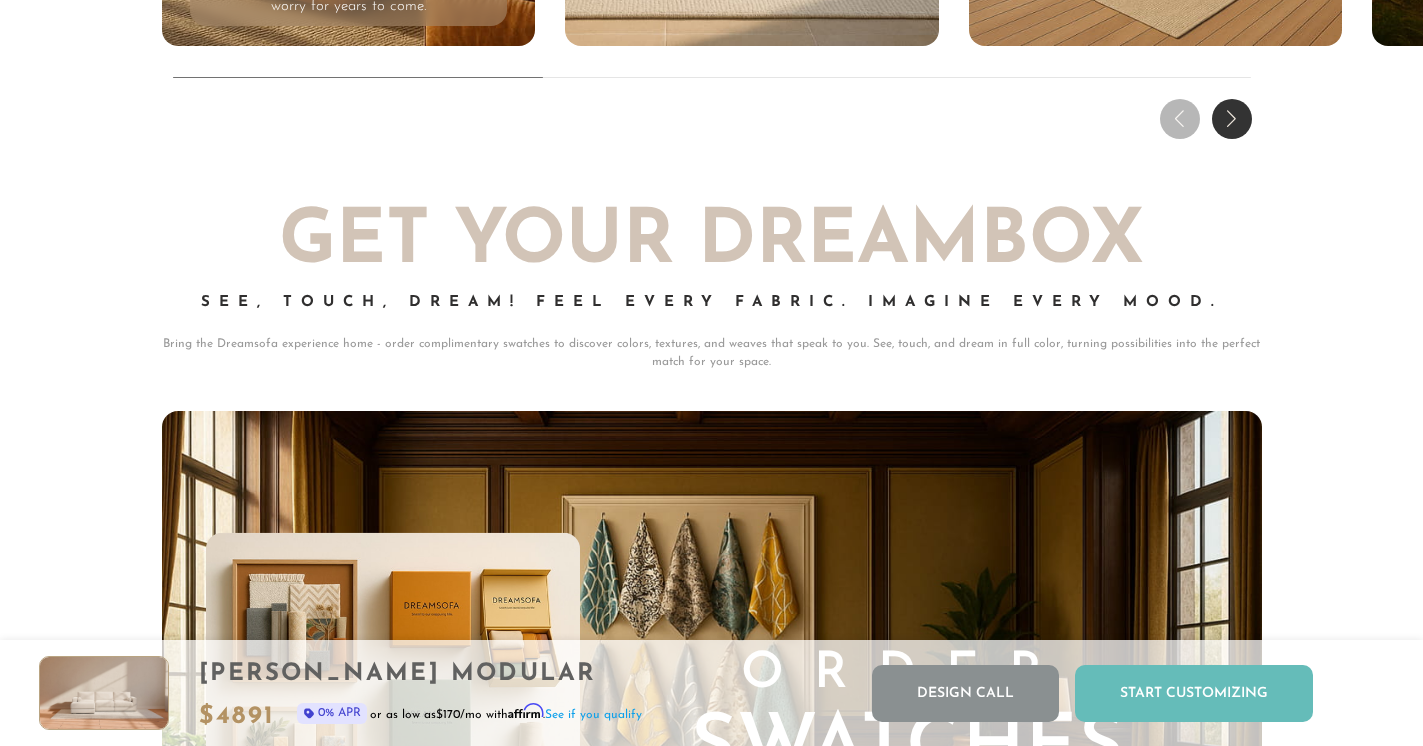 click on "Start Customizing" at bounding box center (1194, 693) 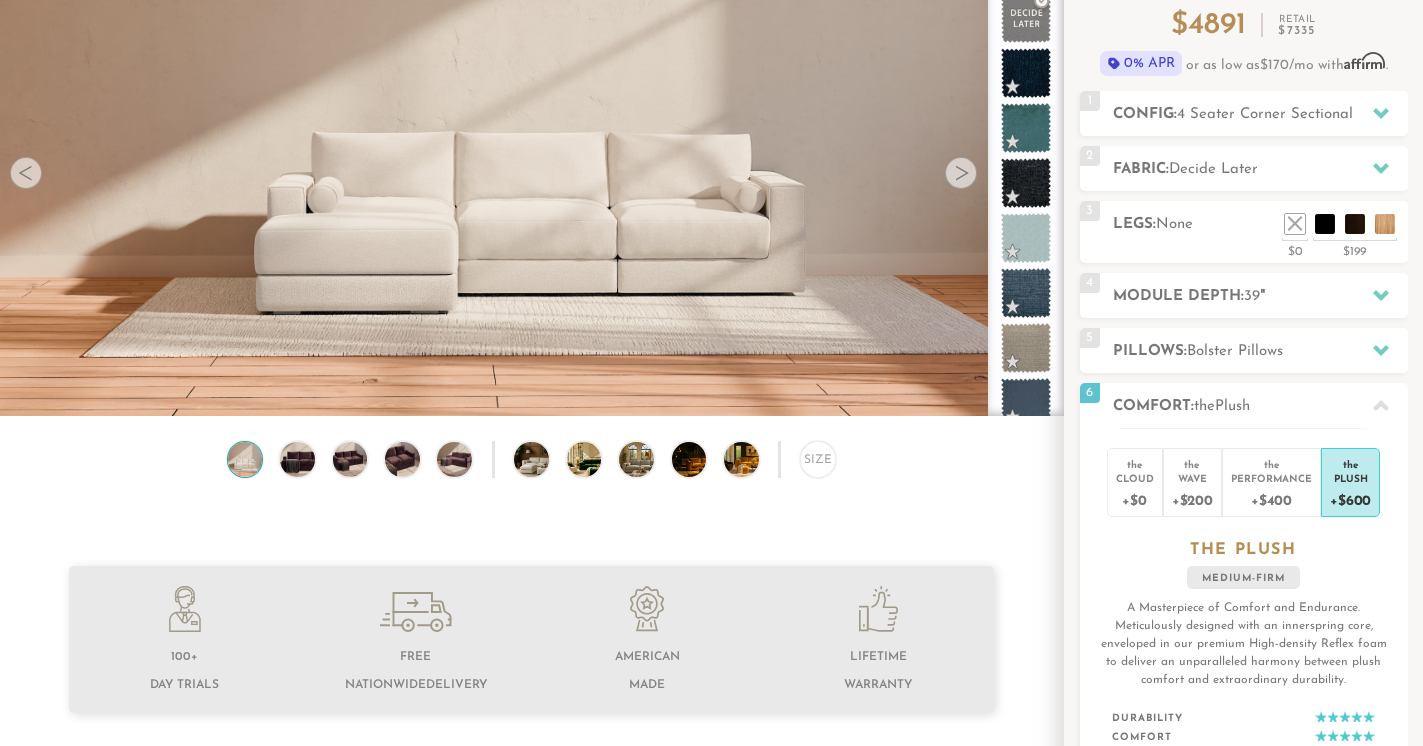 scroll, scrollTop: 0, scrollLeft: 0, axis: both 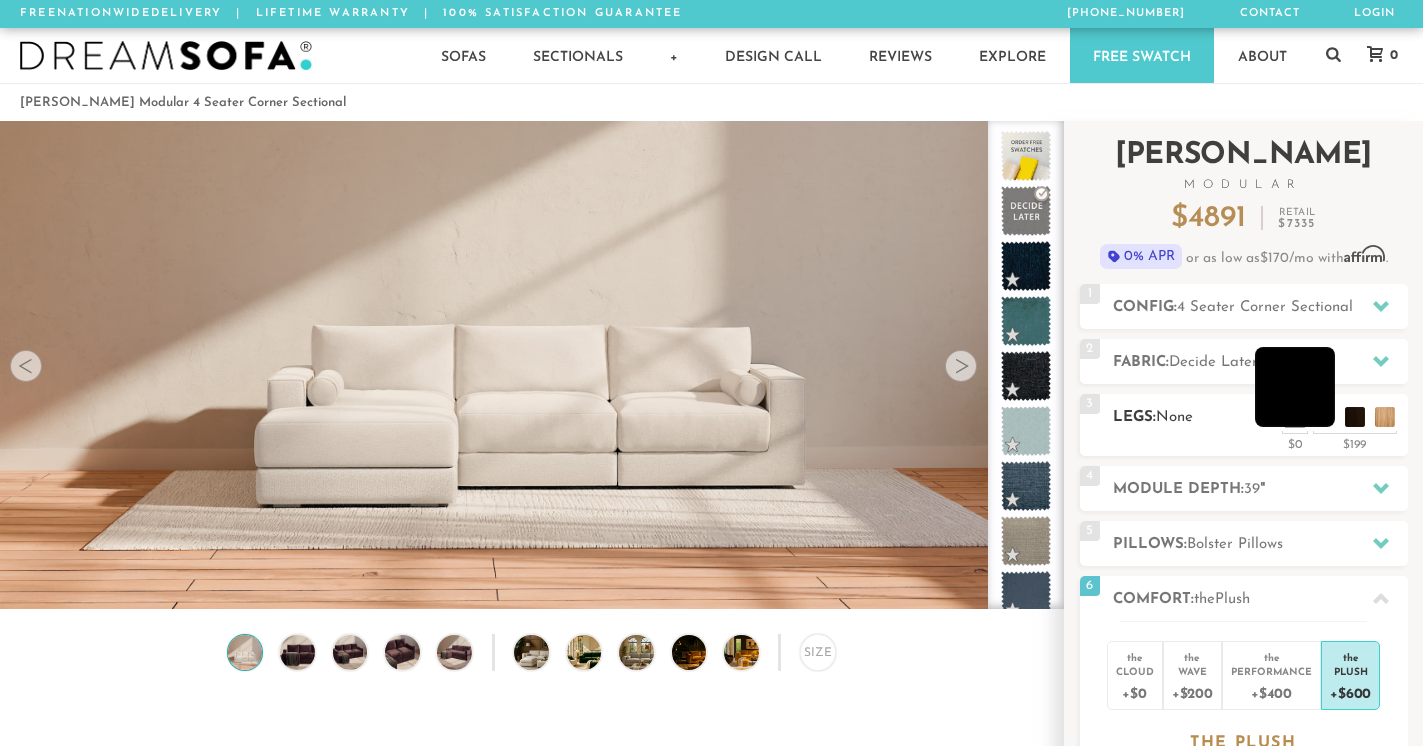 click at bounding box center [1295, 387] 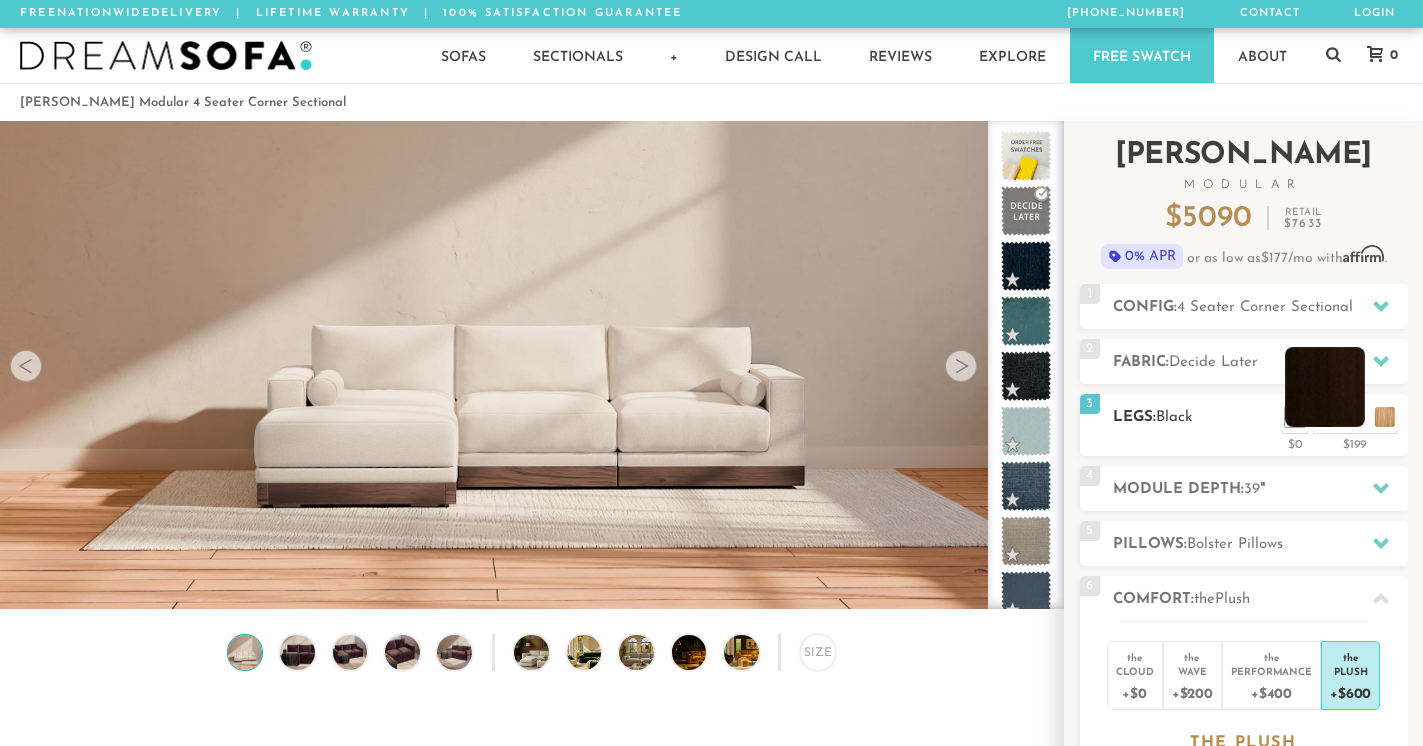 click at bounding box center [1325, 387] 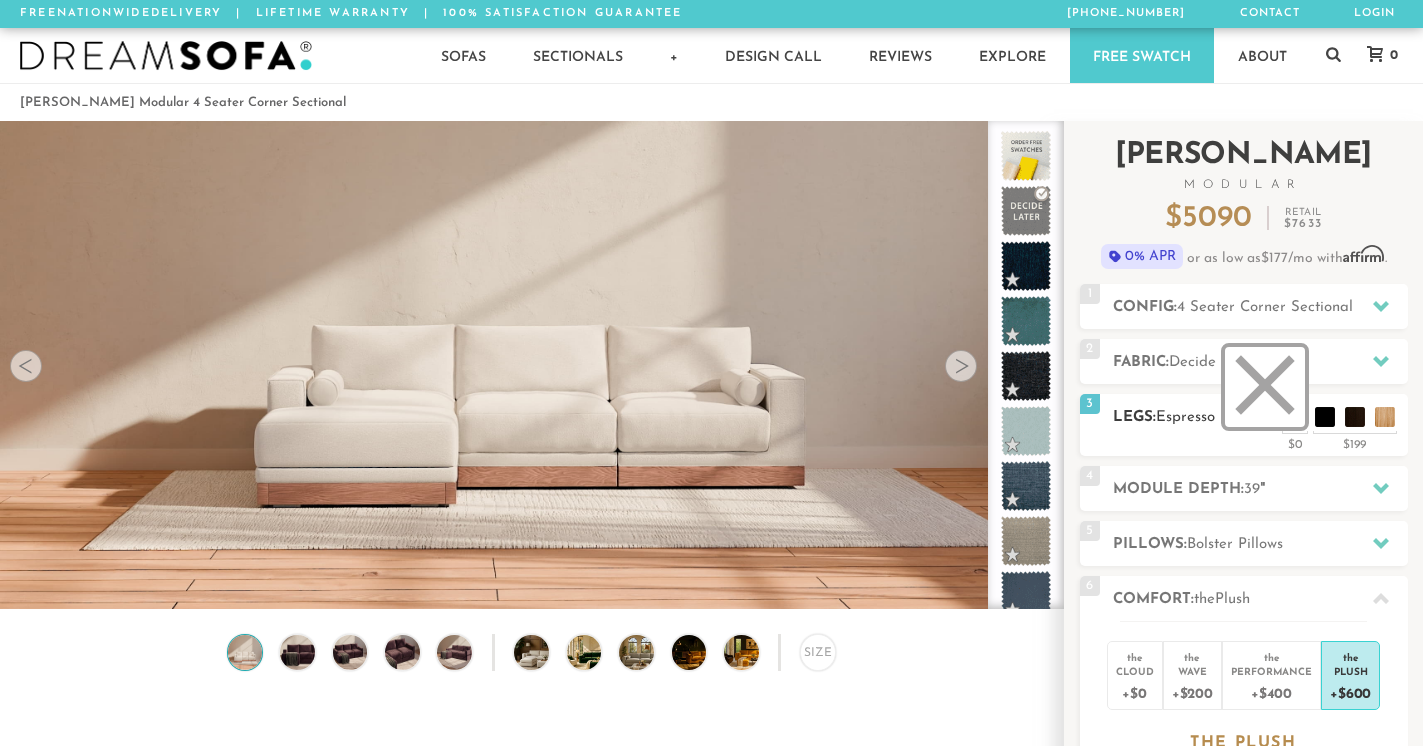 click at bounding box center [1265, 387] 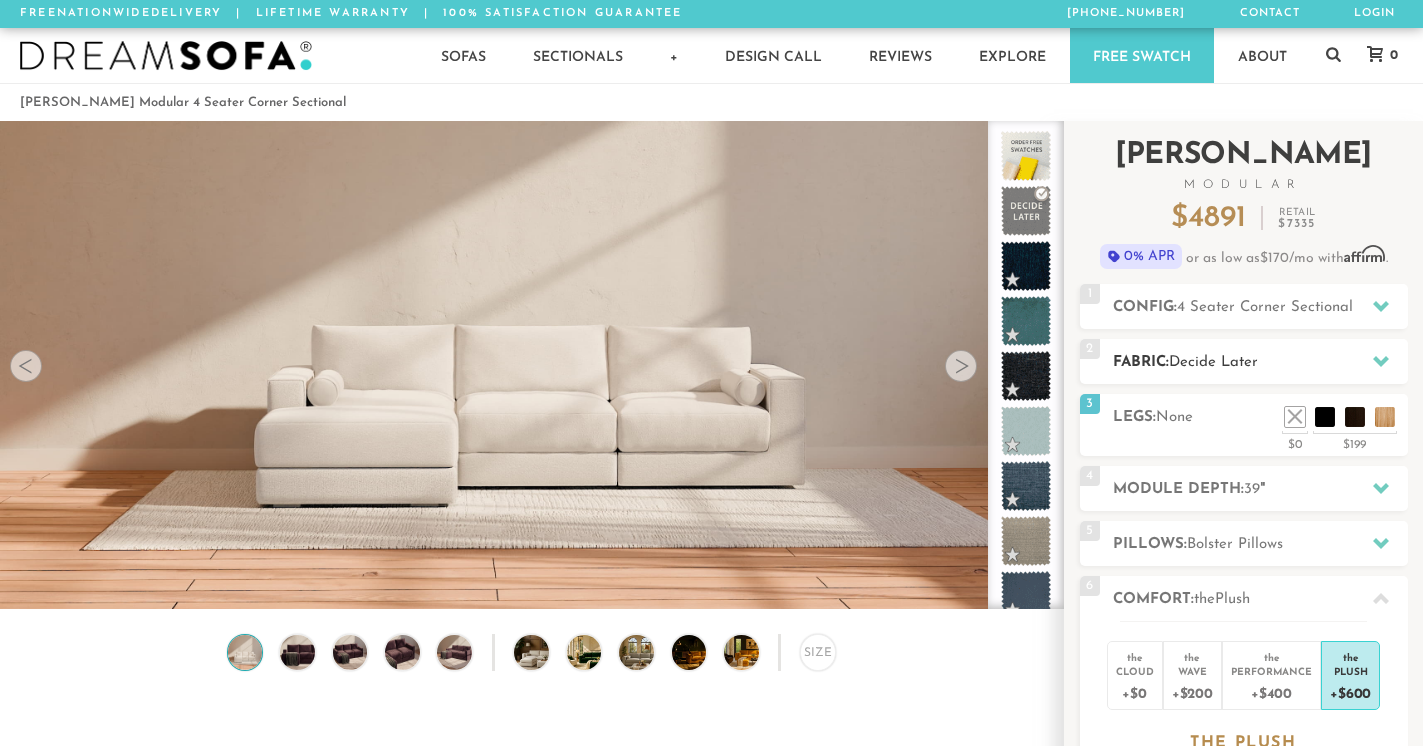 click on "Decide Later" at bounding box center [1213, 362] 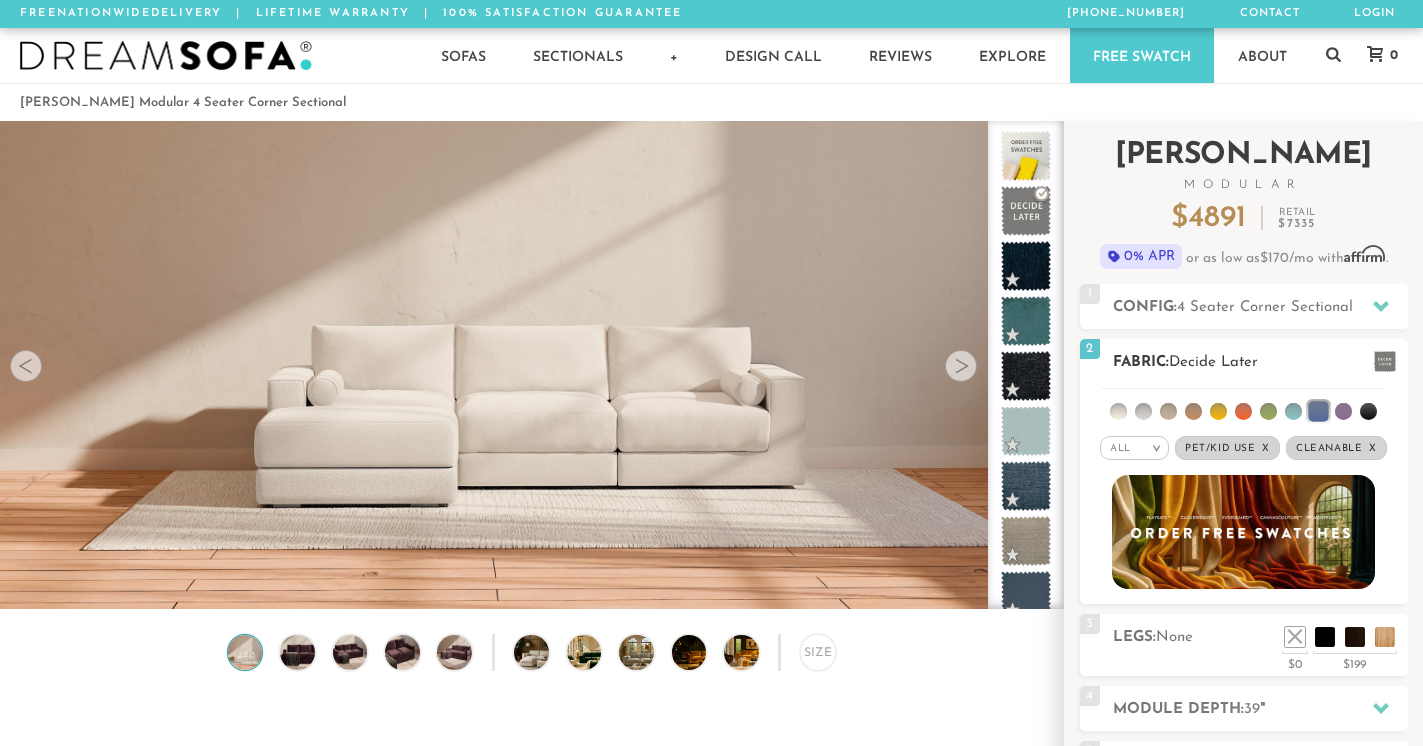 click at bounding box center (1143, 411) 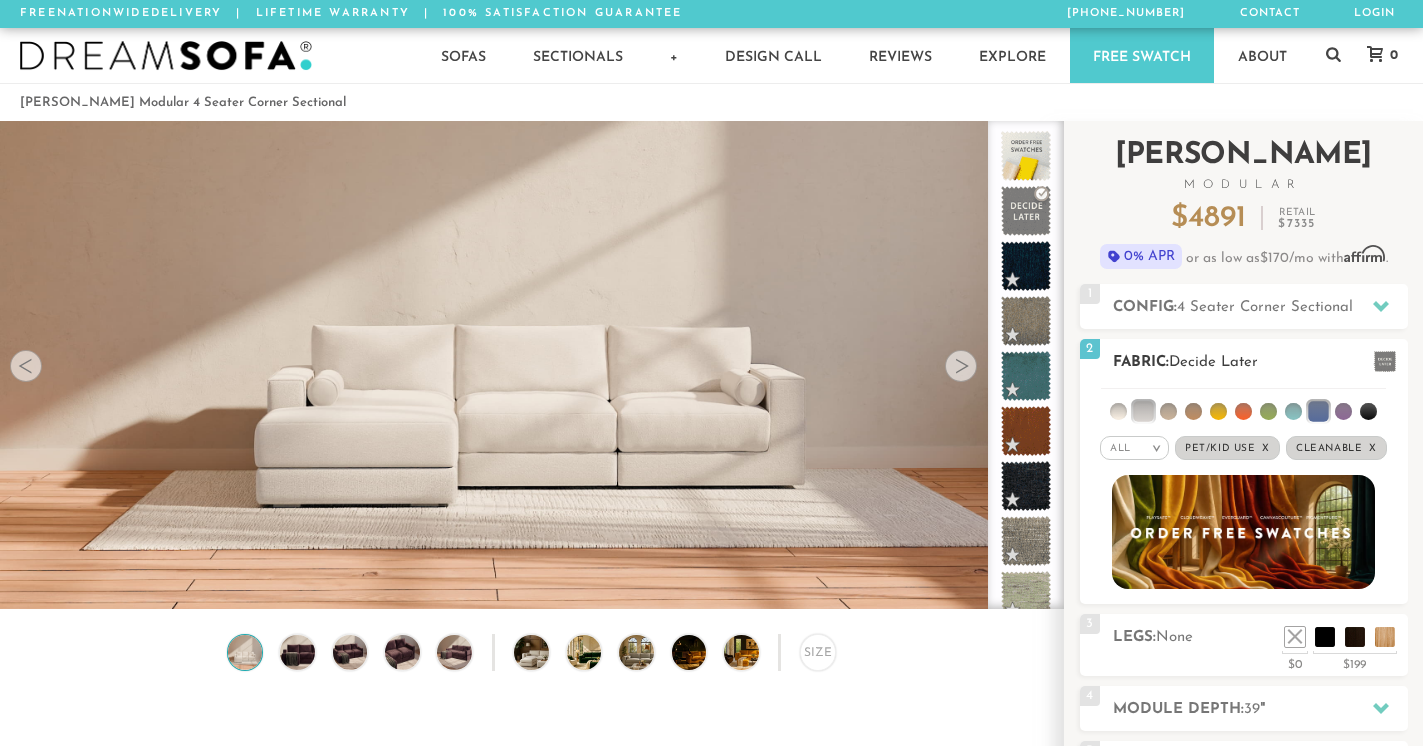 click at bounding box center [1168, 411] 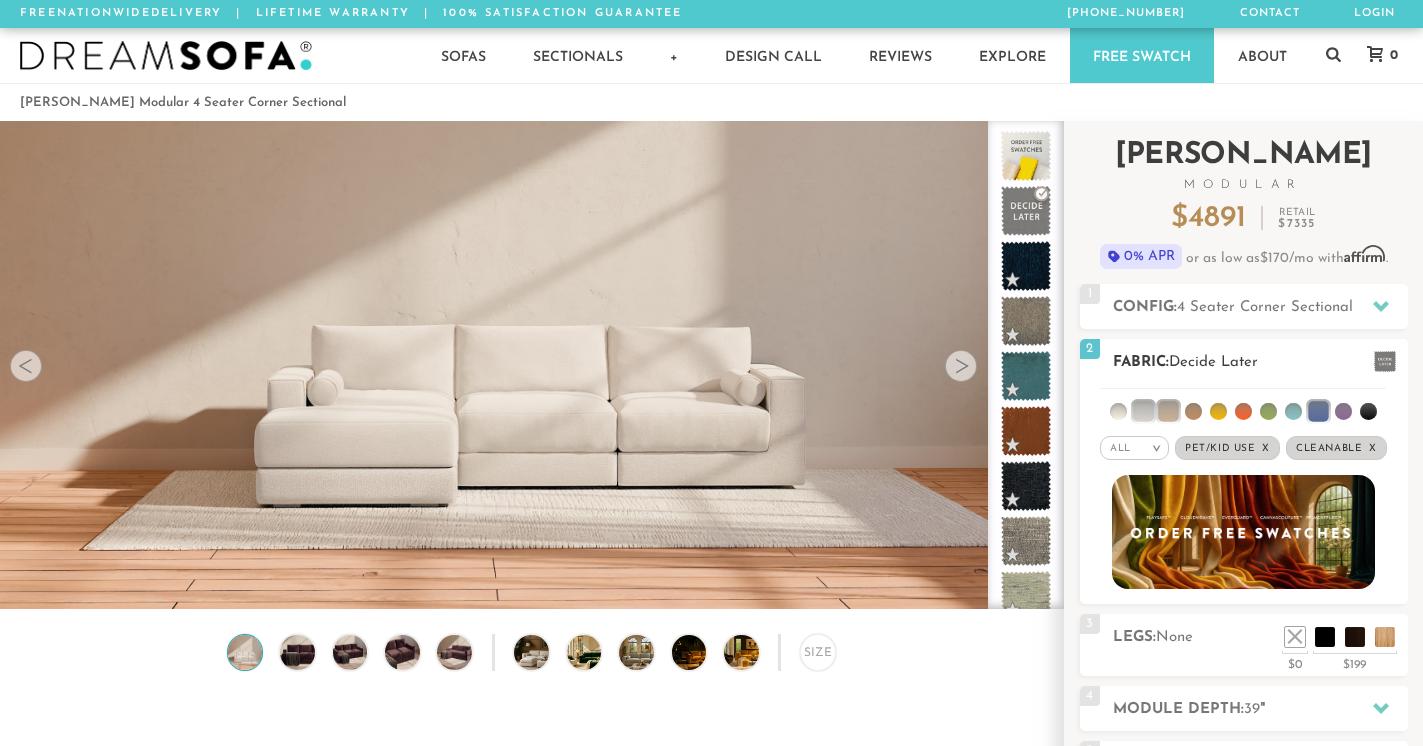 click at bounding box center [1193, 411] 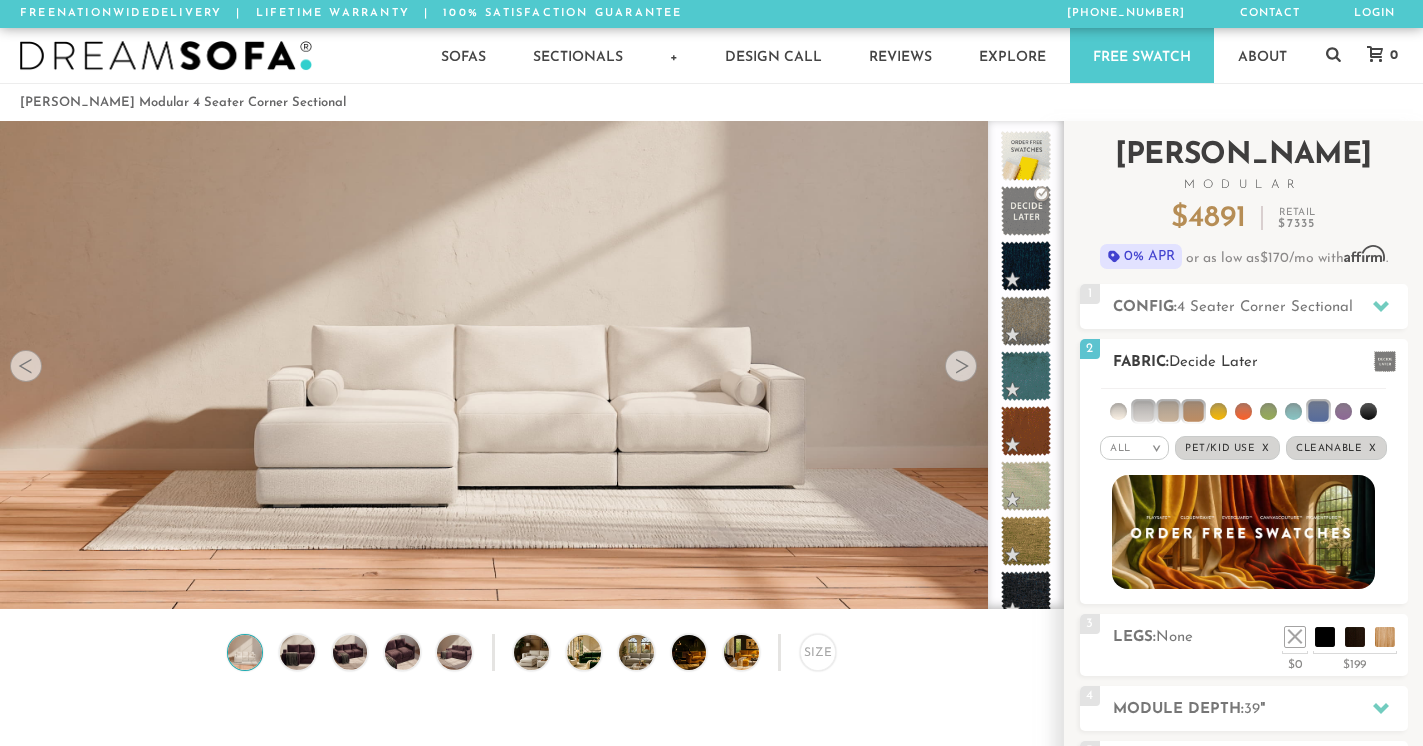 click at bounding box center [1218, 411] 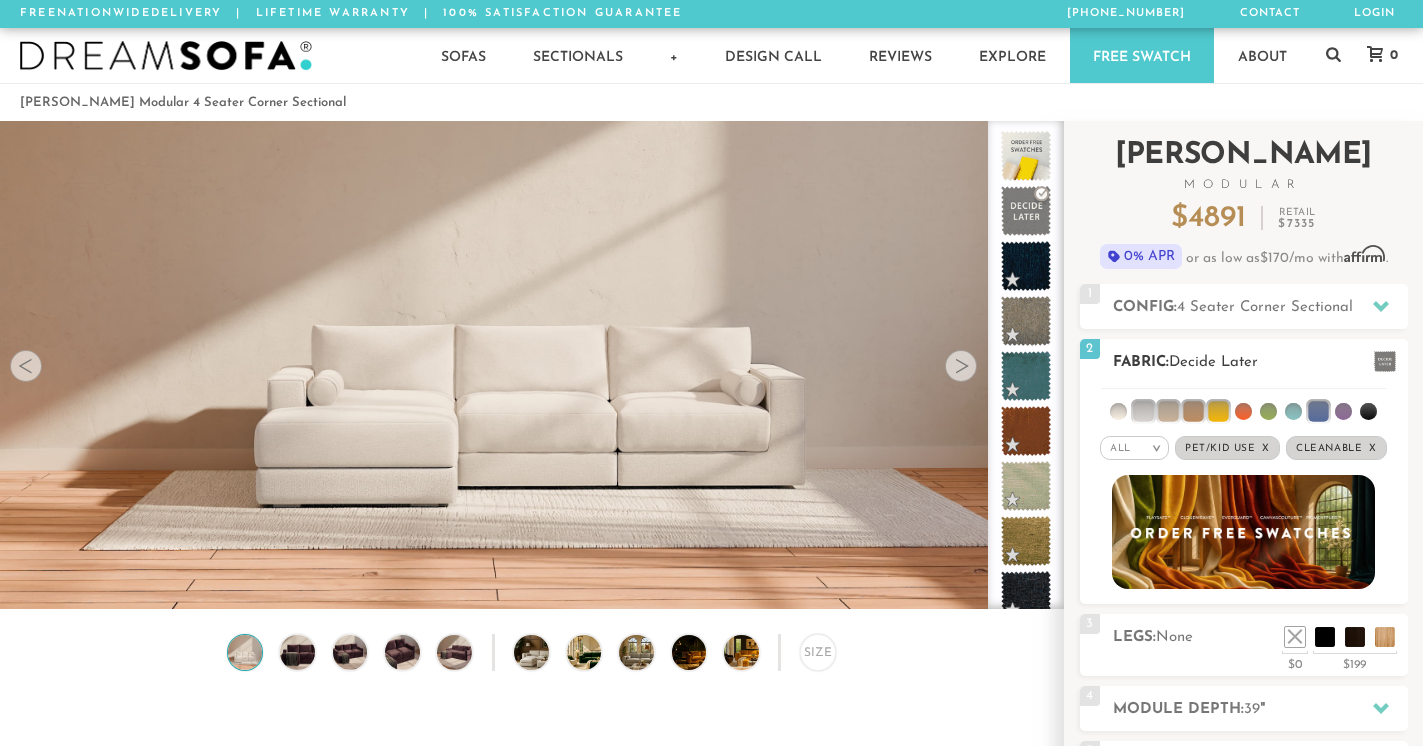 click at bounding box center [1168, 411] 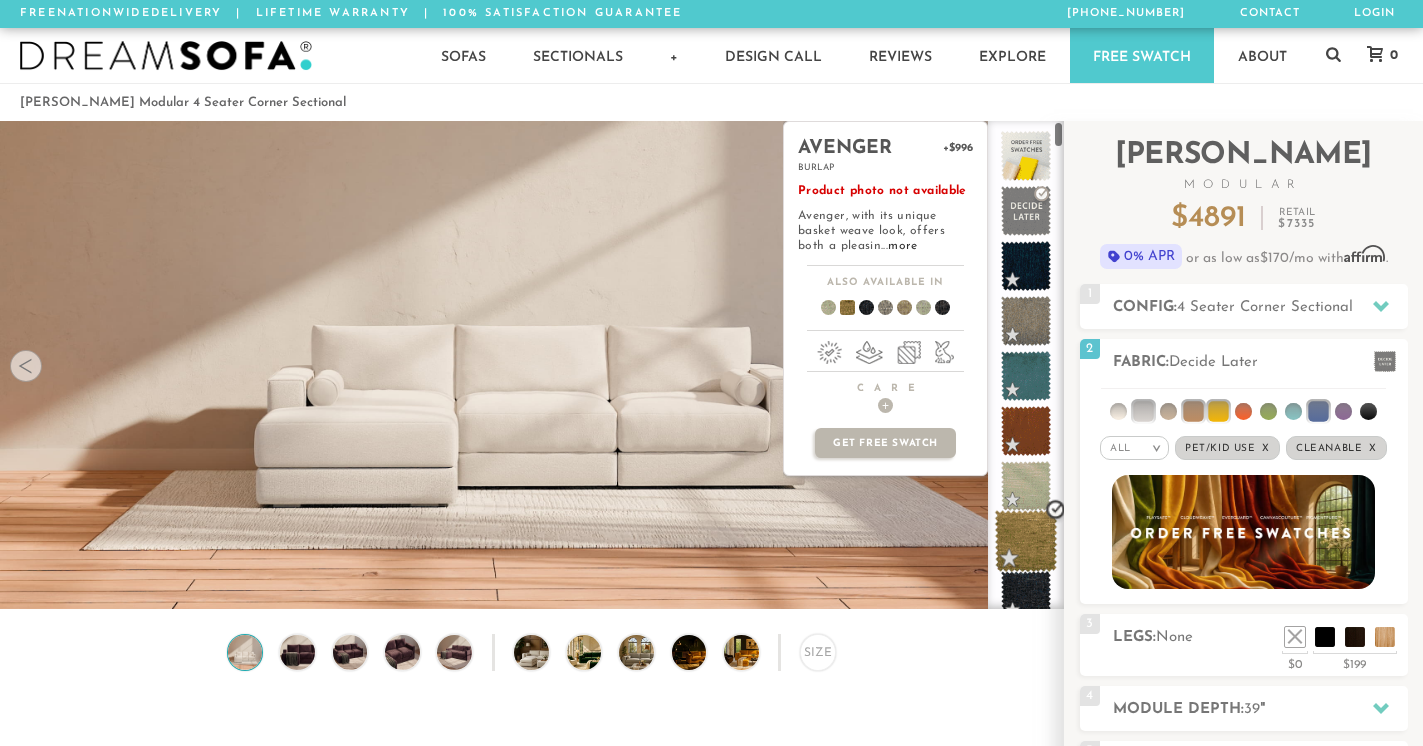 click at bounding box center [1026, 541] 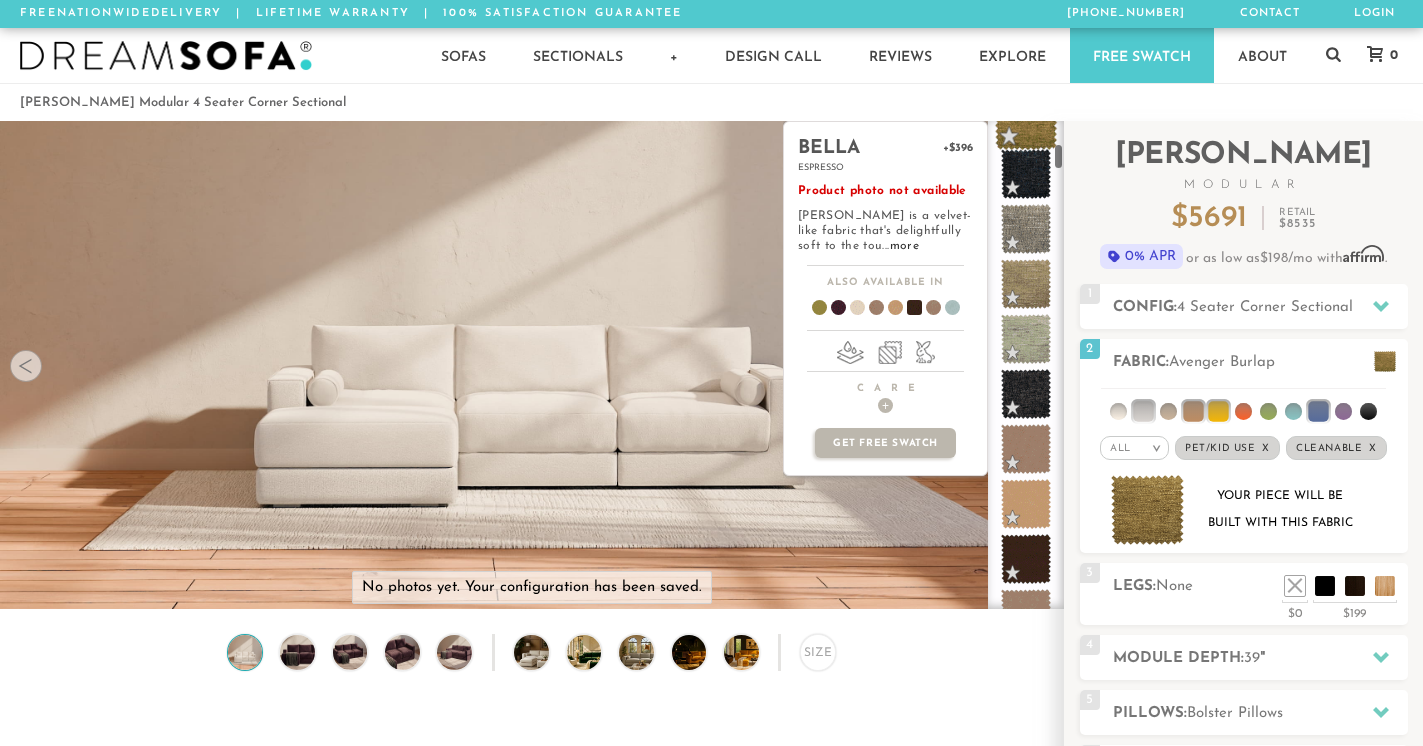 scroll, scrollTop: 0, scrollLeft: 0, axis: both 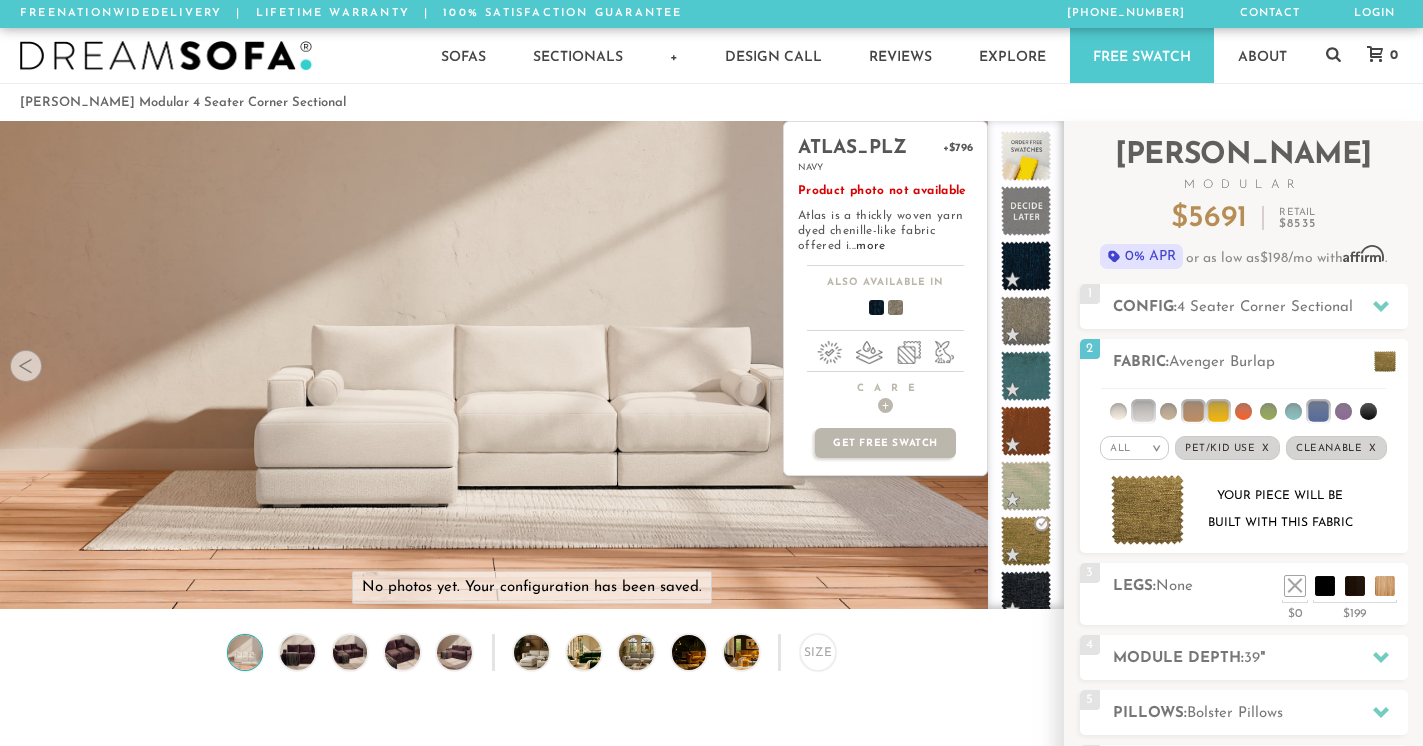 click at bounding box center (887, 311) 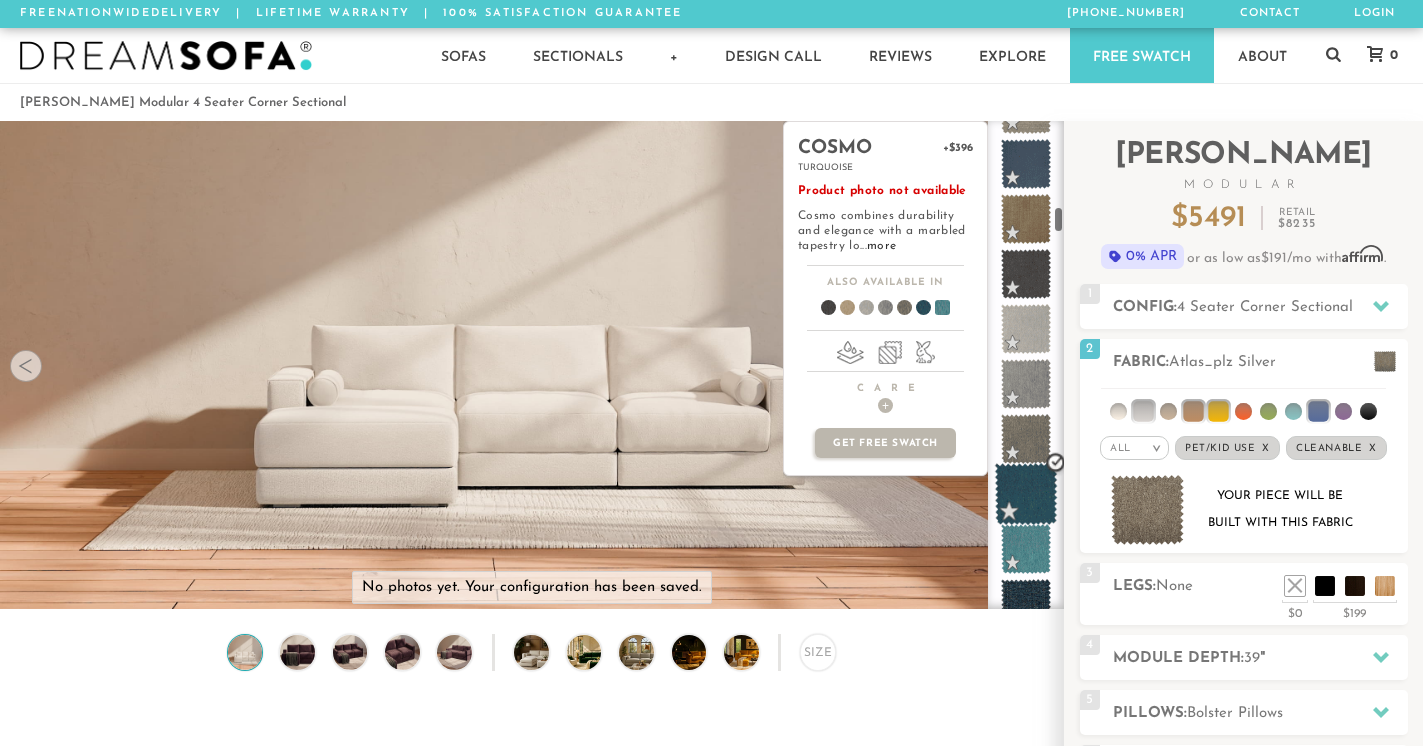 scroll, scrollTop: 1518, scrollLeft: 0, axis: vertical 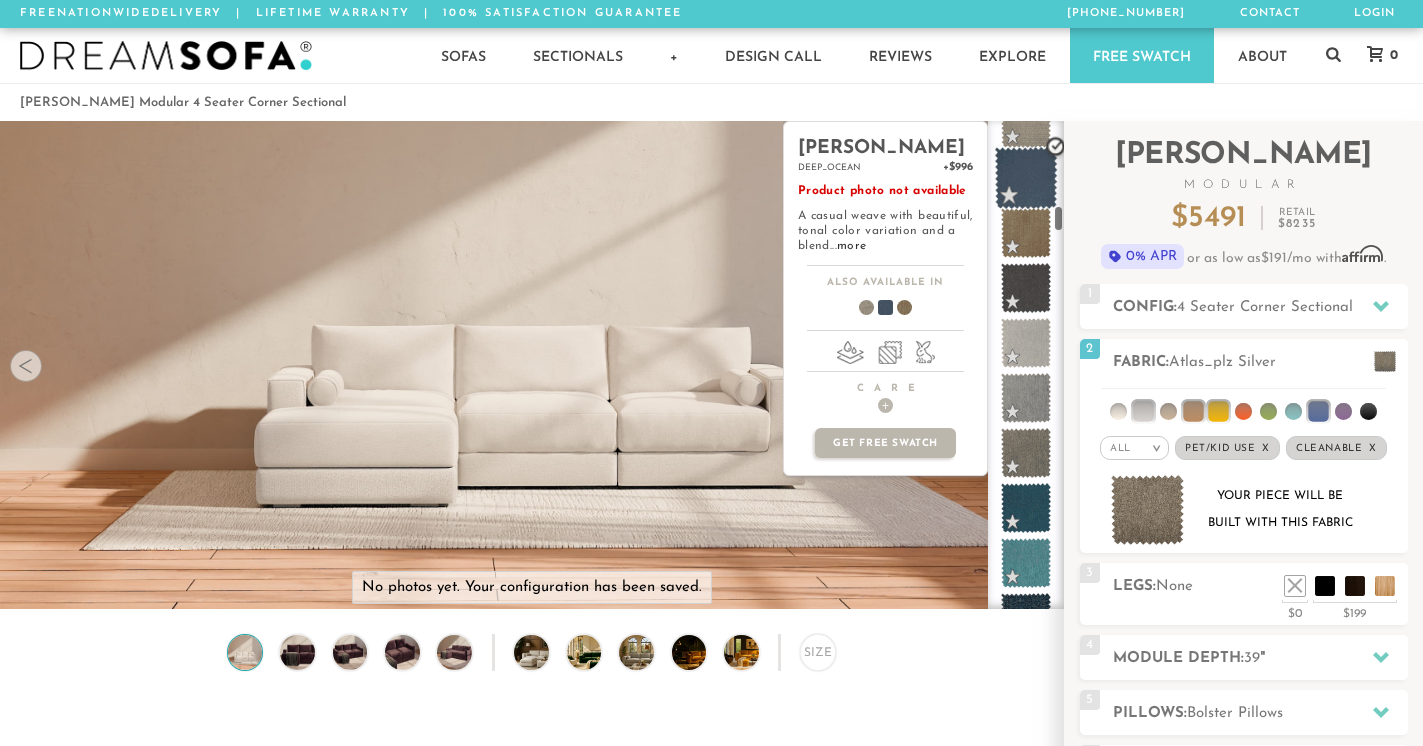 click at bounding box center (1026, 178) 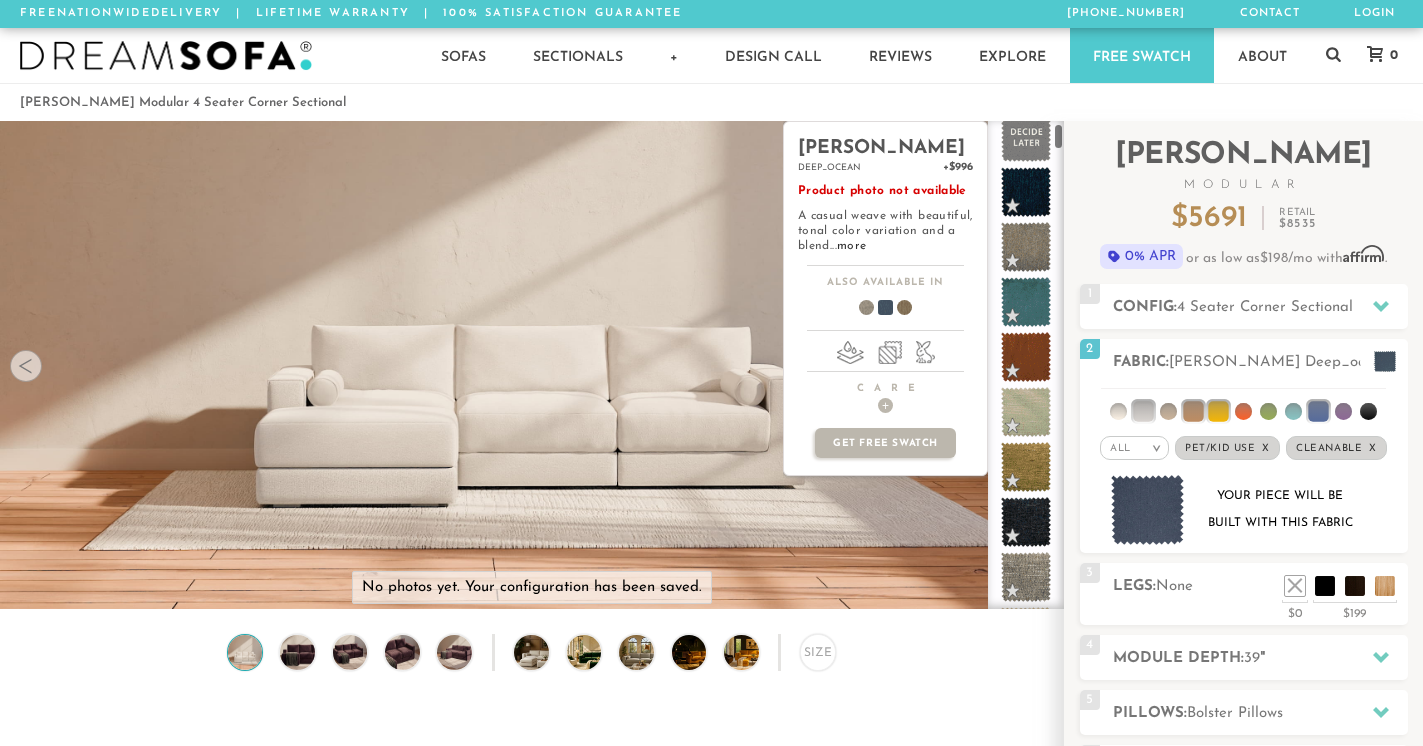 scroll, scrollTop: 0, scrollLeft: 0, axis: both 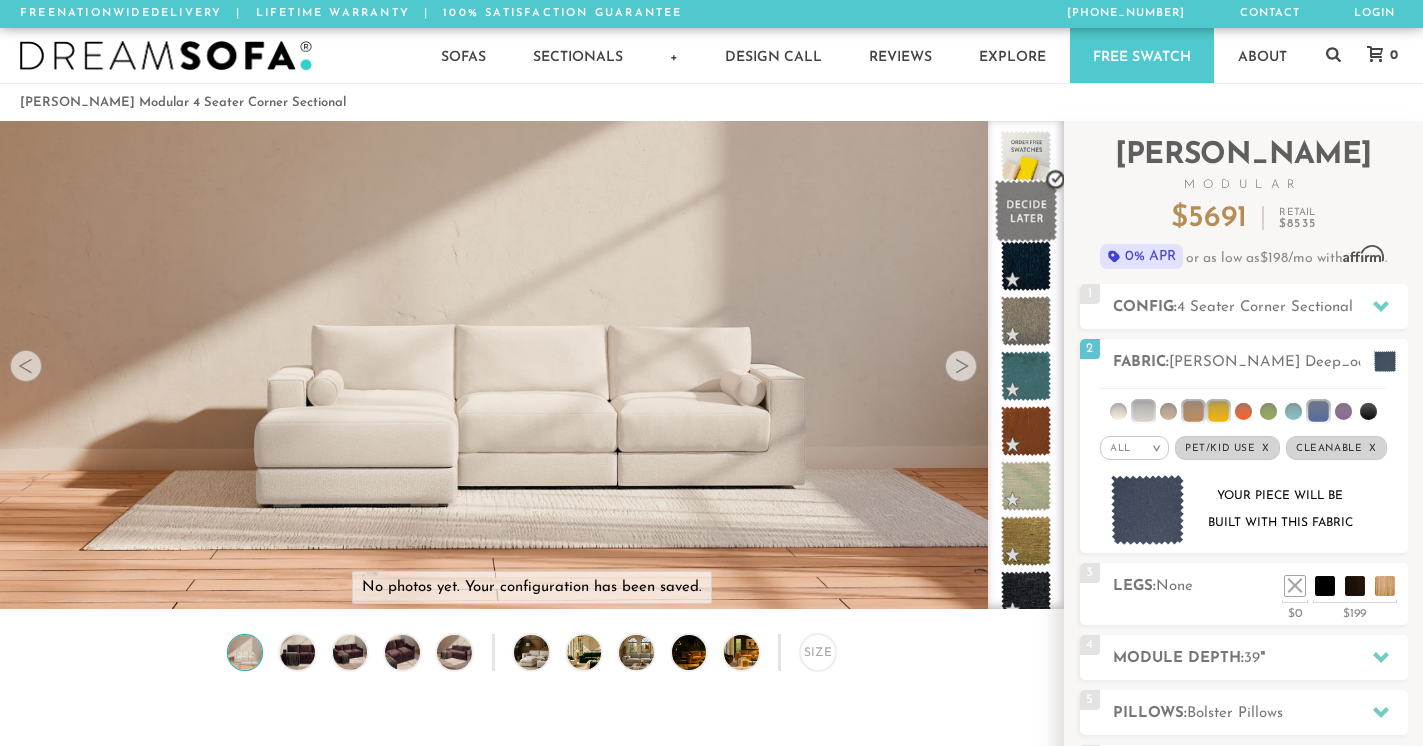 click at bounding box center [1026, 211] 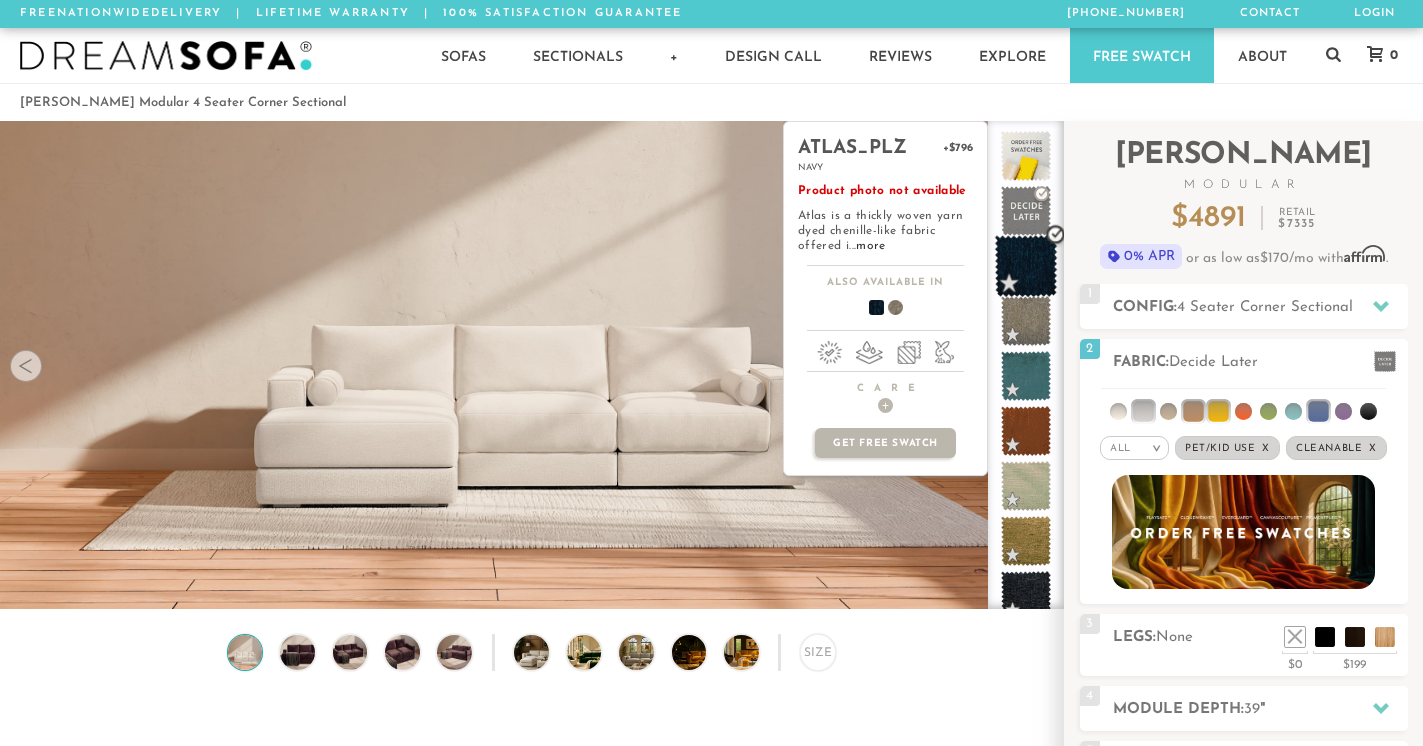 click at bounding box center (1026, 266) 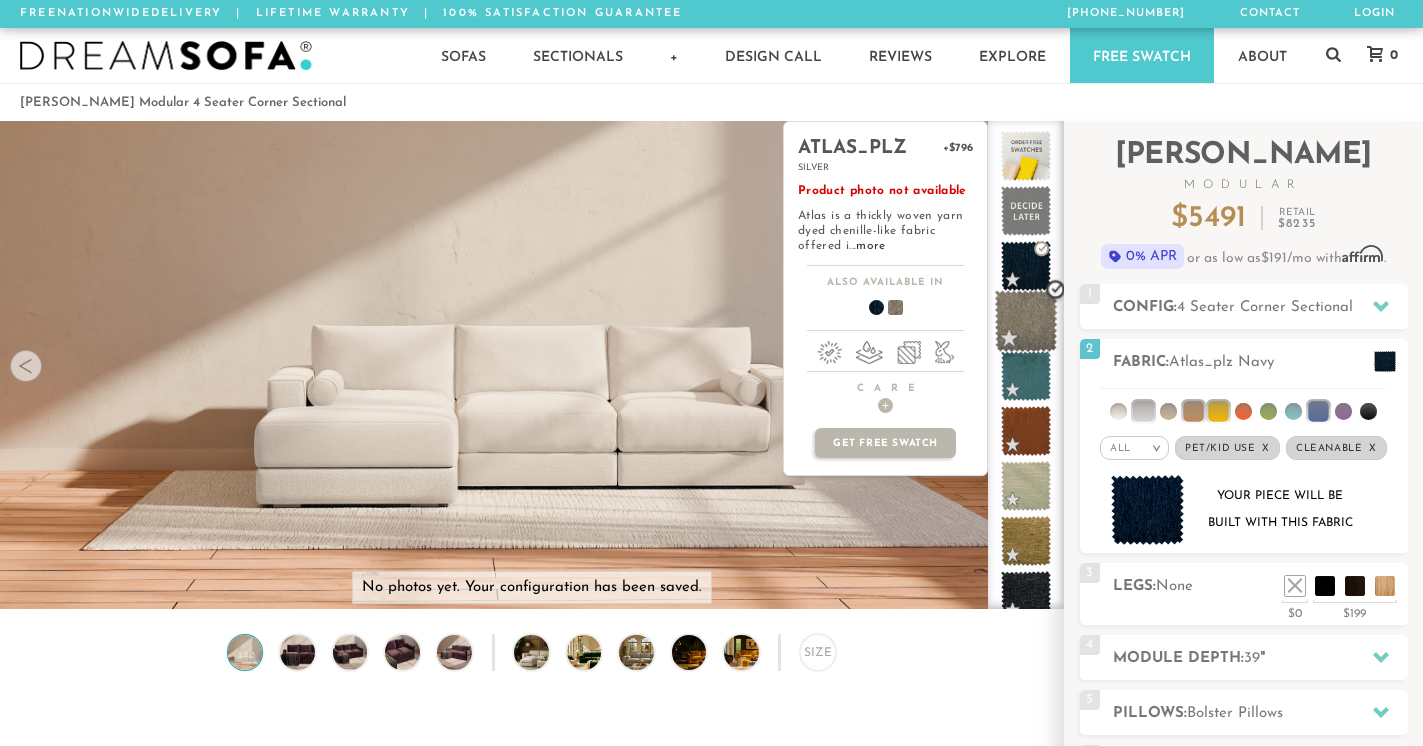 click at bounding box center [1026, 321] 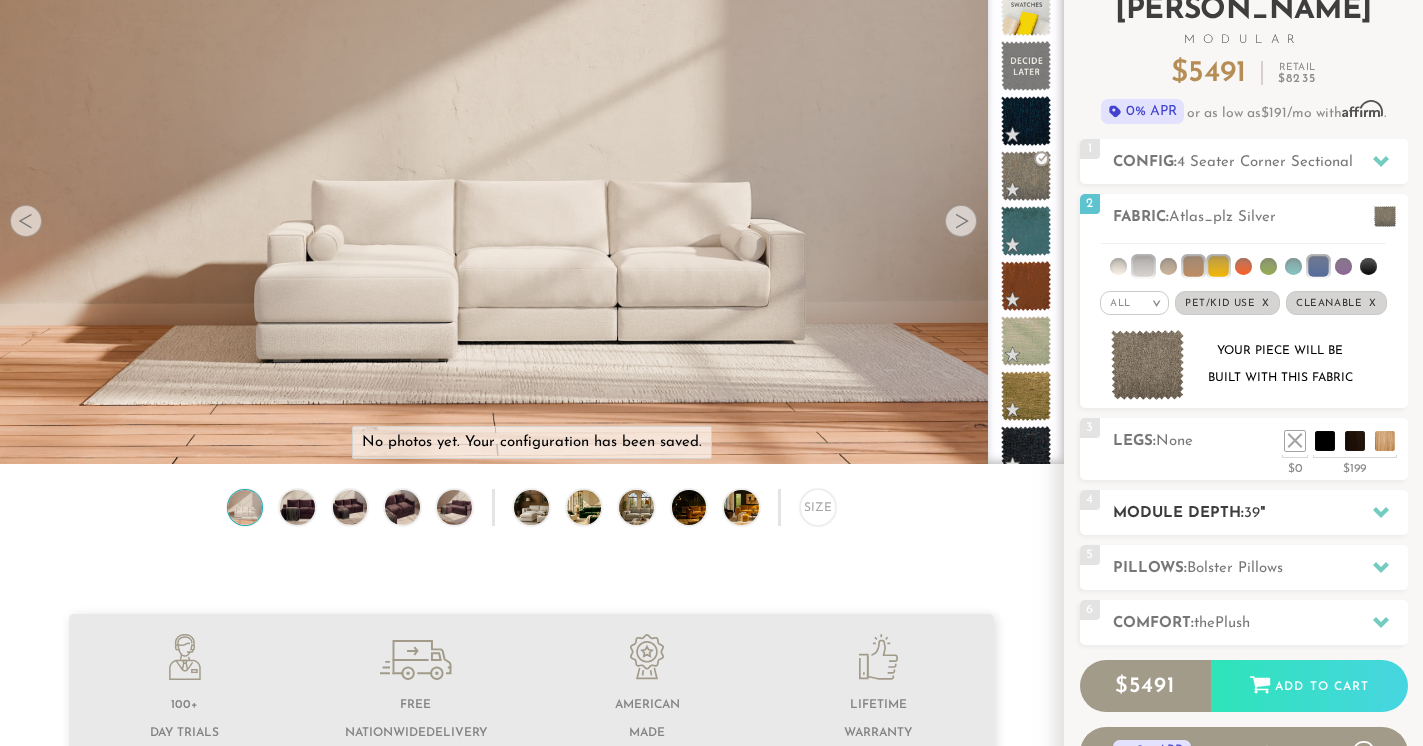 scroll, scrollTop: 147, scrollLeft: 0, axis: vertical 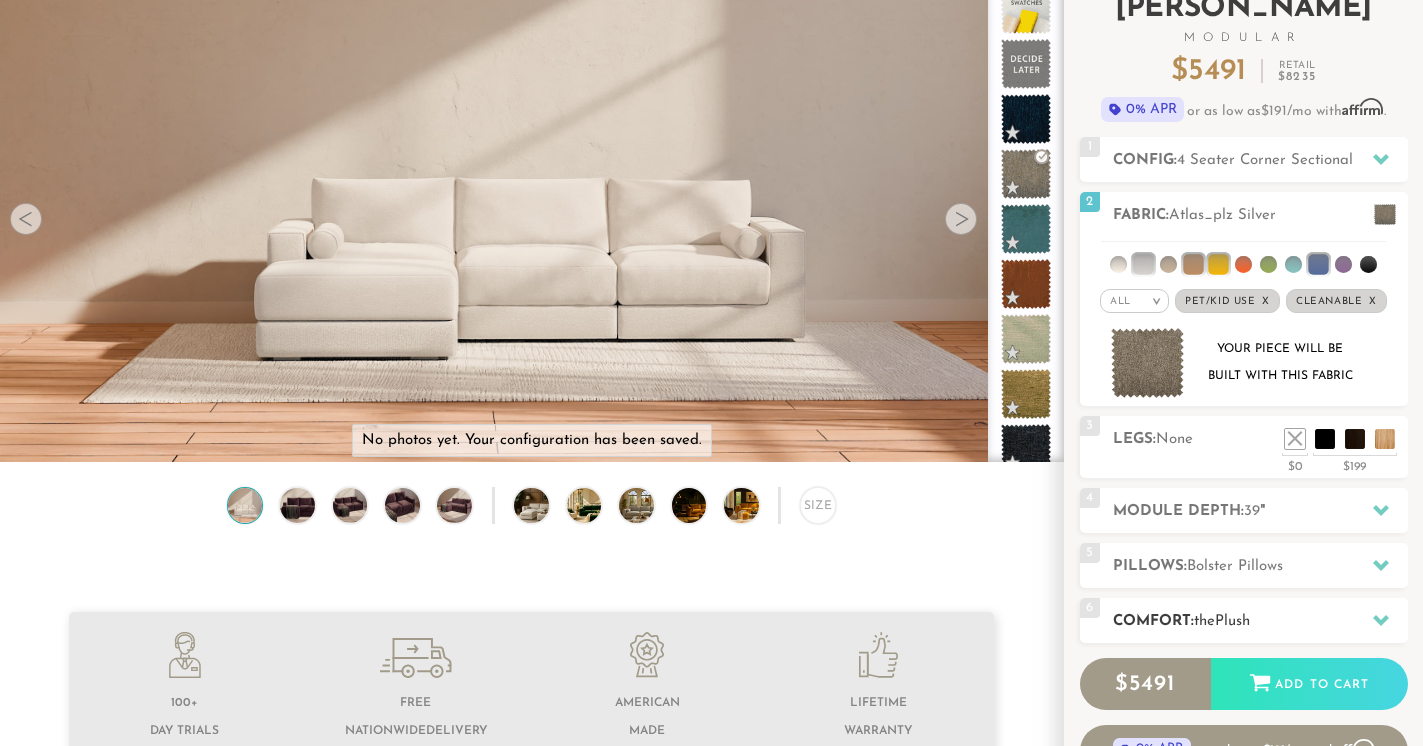 click on "6
Comfort:  the  Plush
medium firm" at bounding box center [1244, 620] 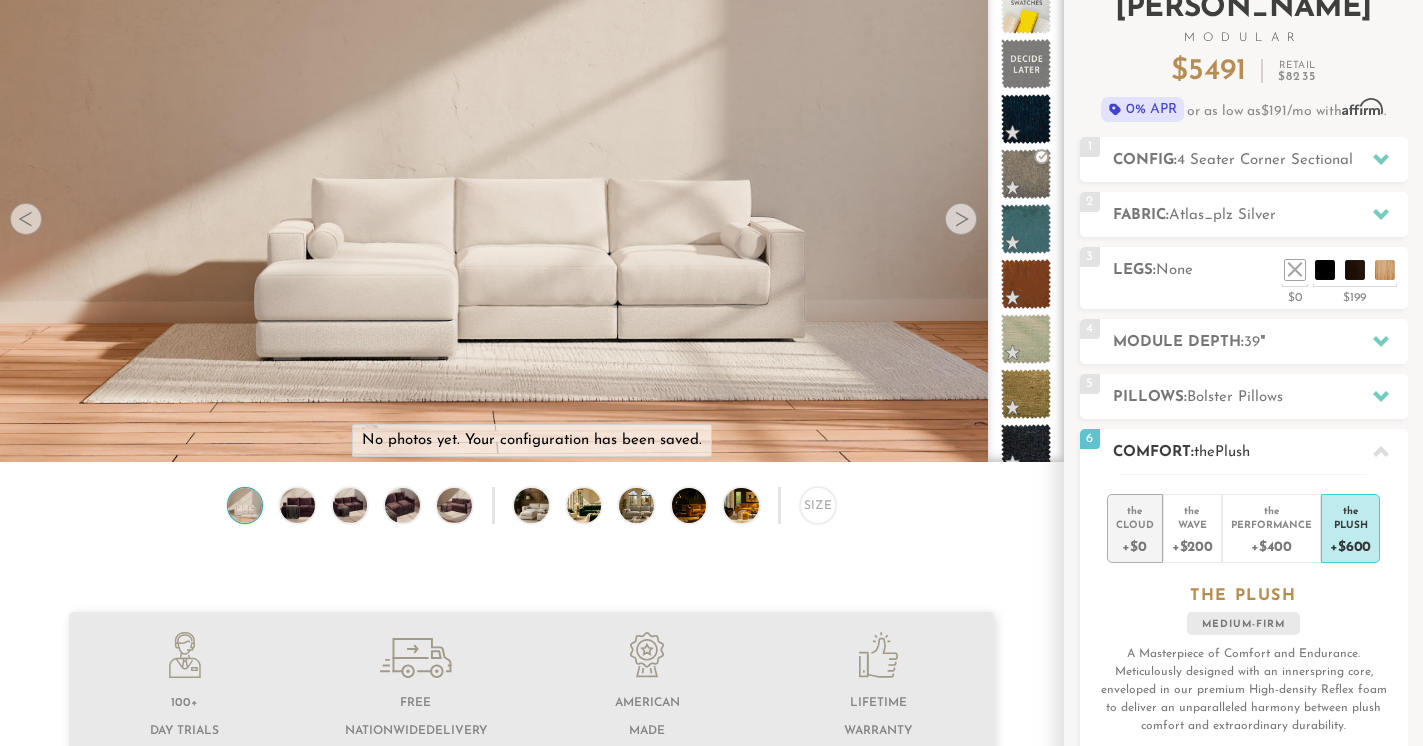 click on "Cloud" at bounding box center [1135, 524] 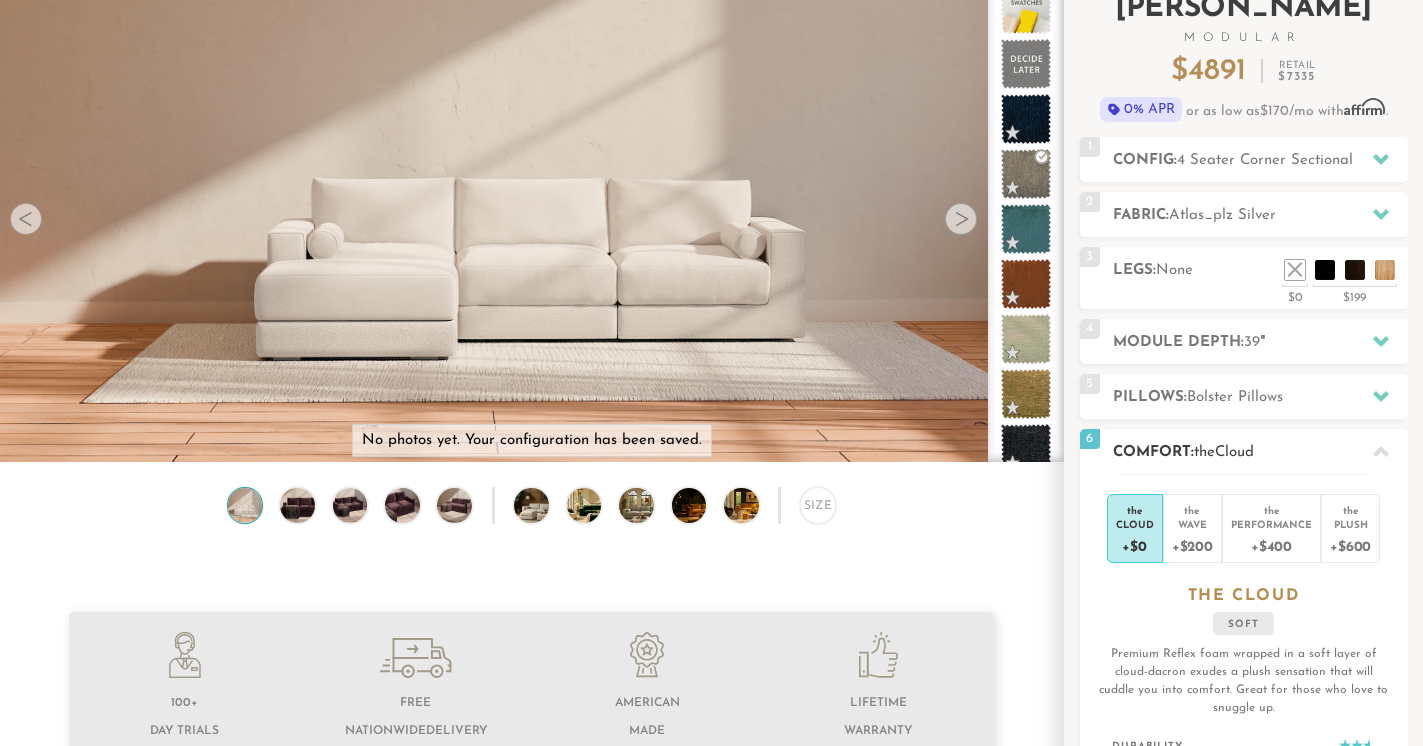 scroll, scrollTop: 0, scrollLeft: 0, axis: both 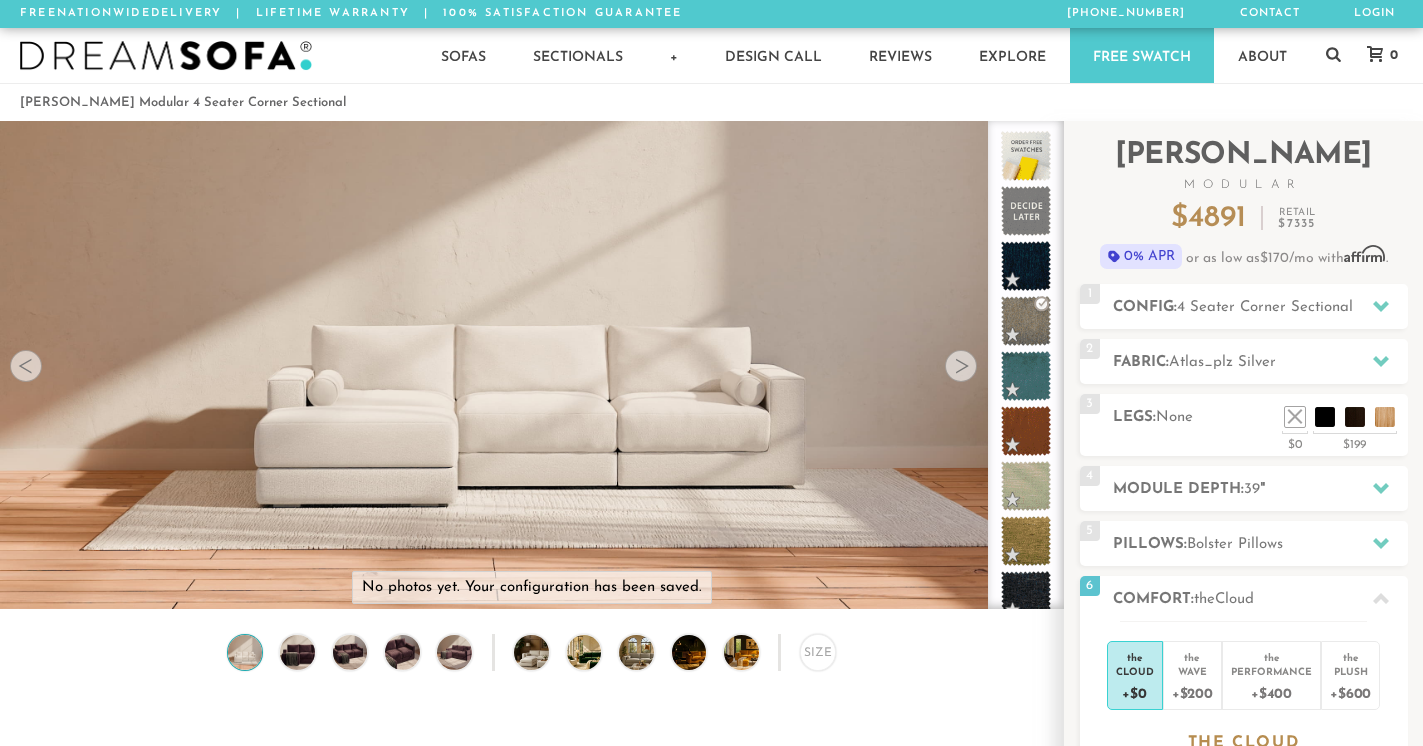 click at bounding box center [961, 366] 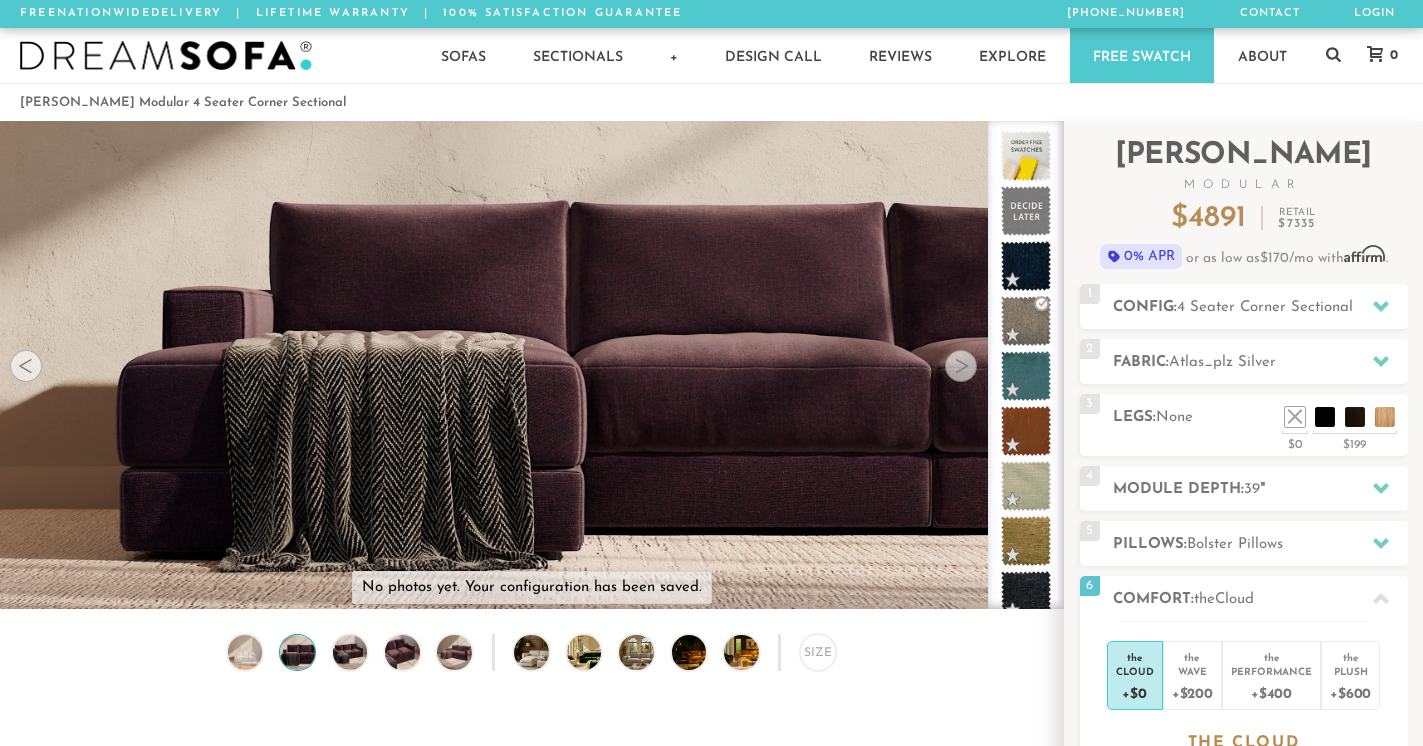 click at bounding box center [961, 366] 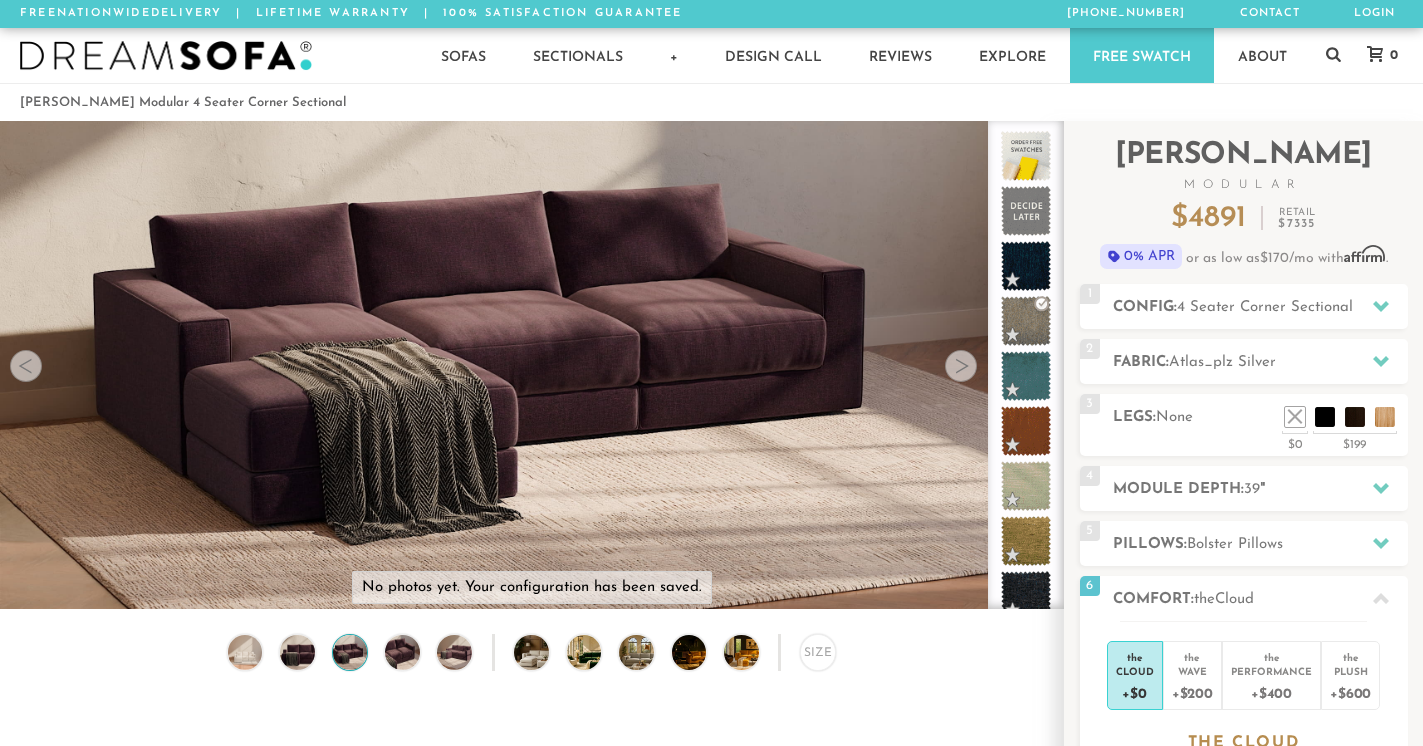 click at bounding box center [961, 366] 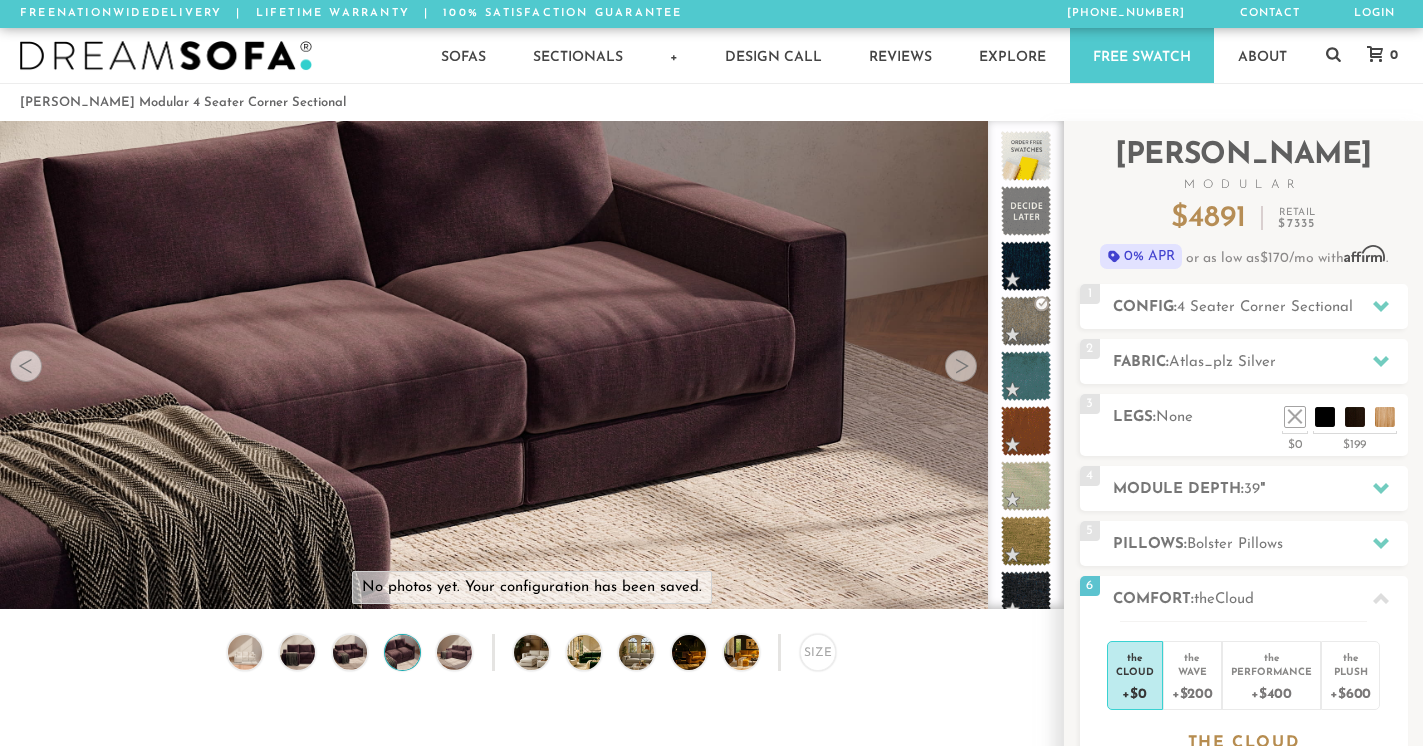 click at bounding box center [961, 366] 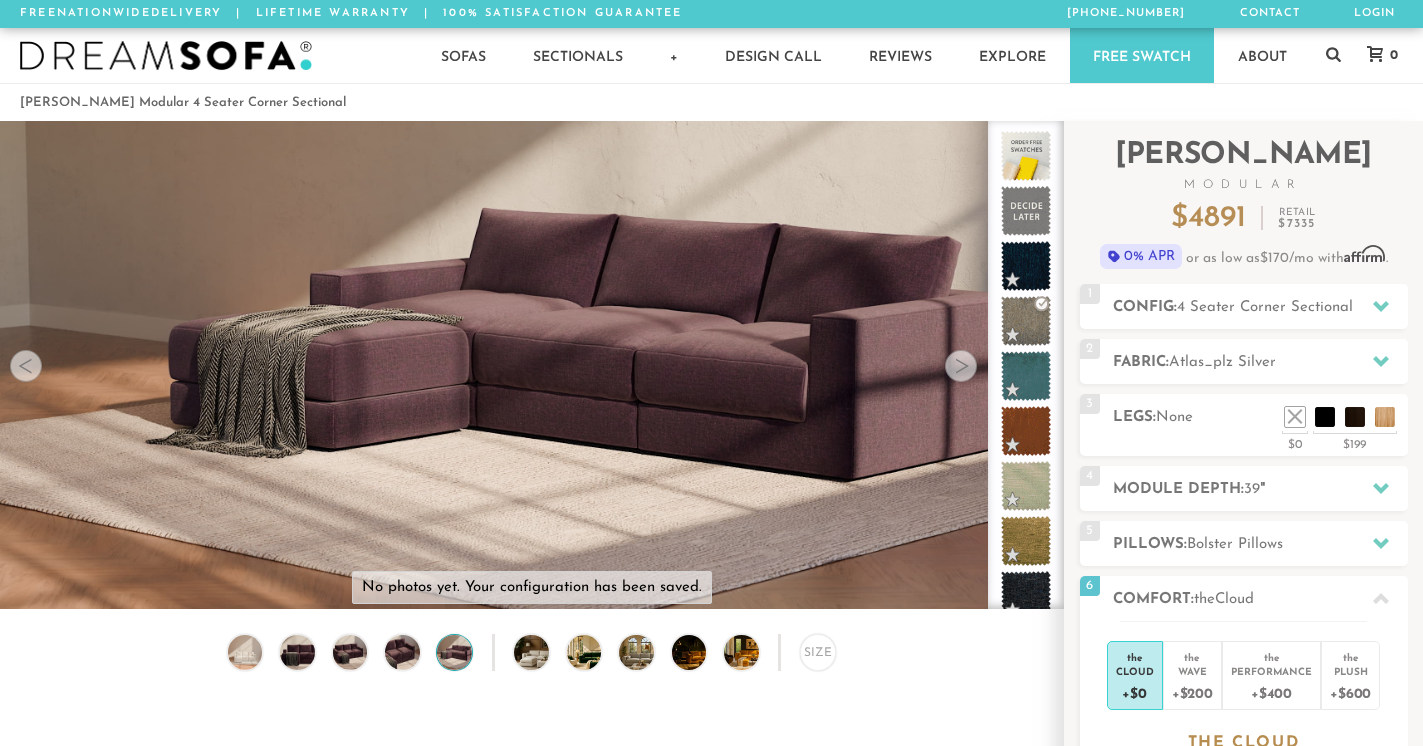 click at bounding box center (961, 366) 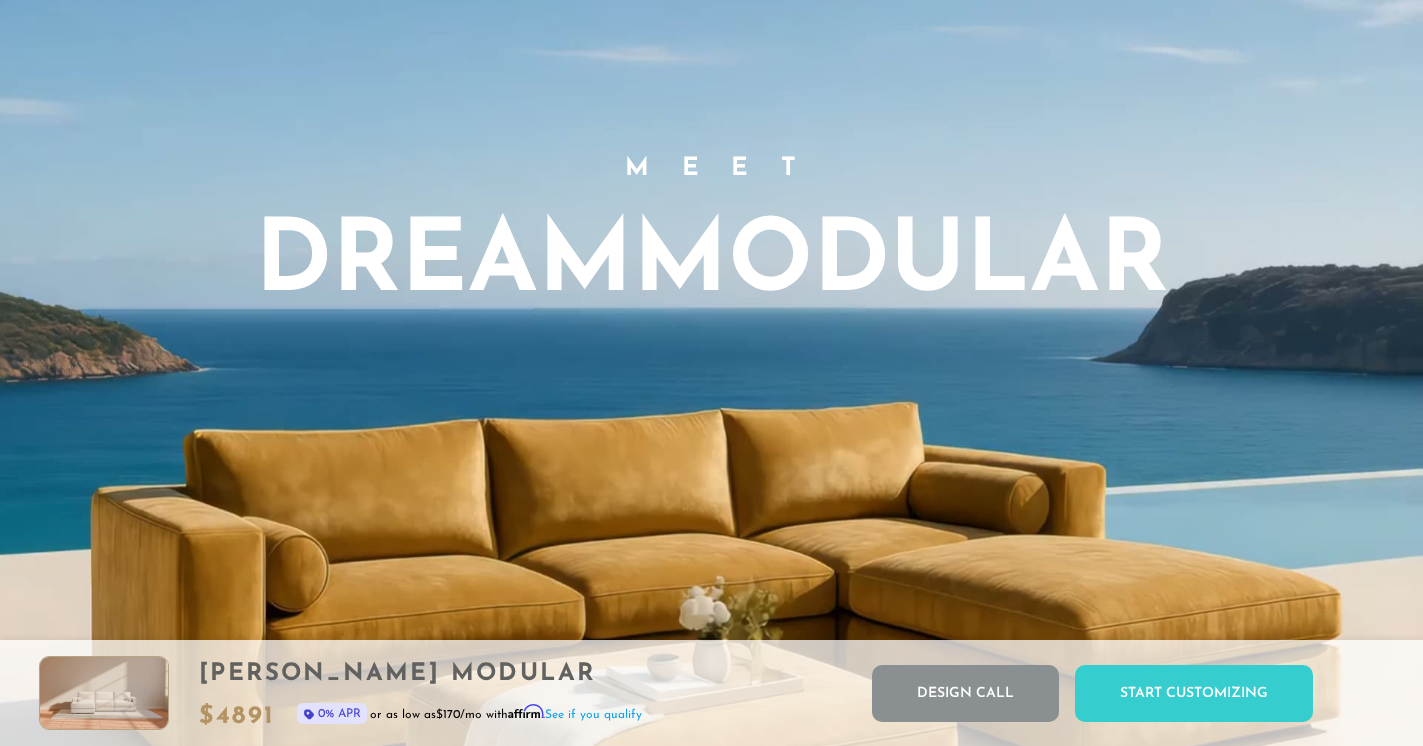 scroll, scrollTop: 1480, scrollLeft: 0, axis: vertical 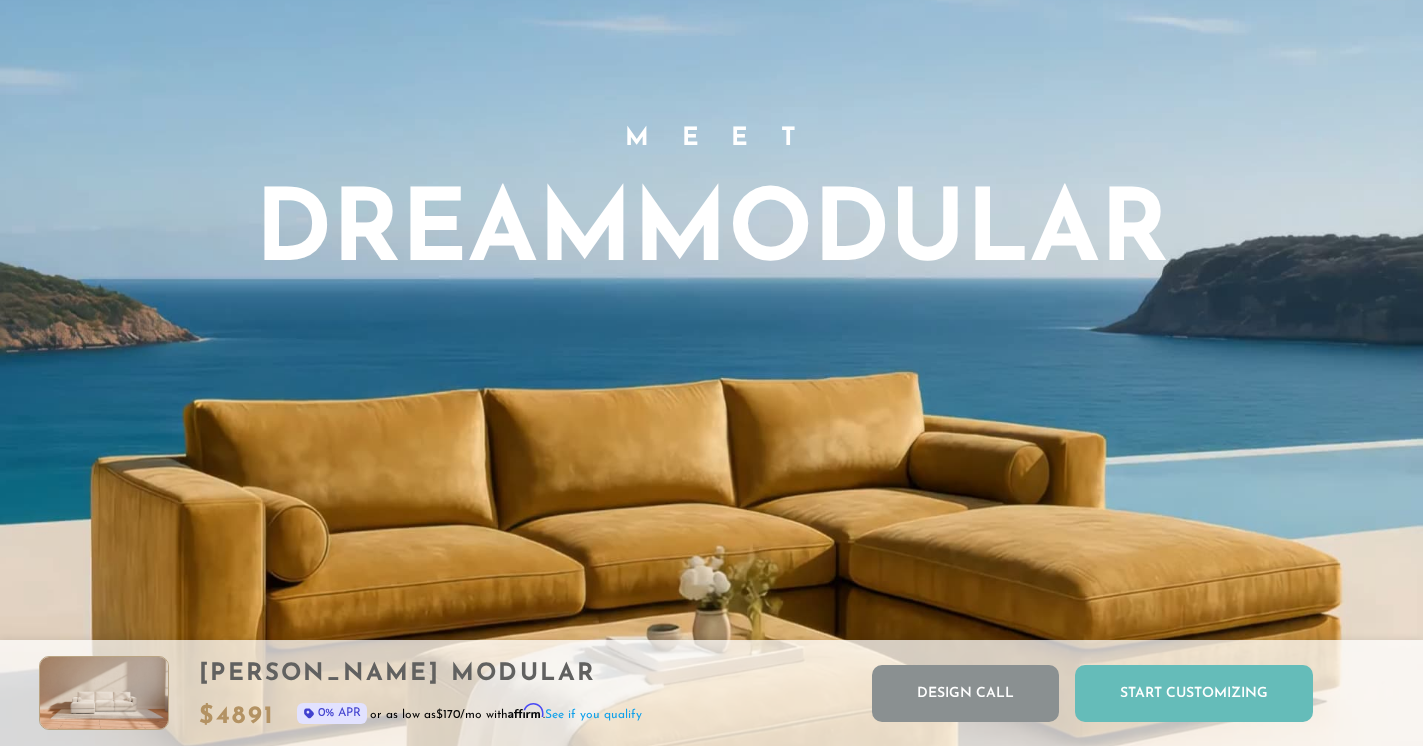 click on "Start Customizing" at bounding box center [1194, 693] 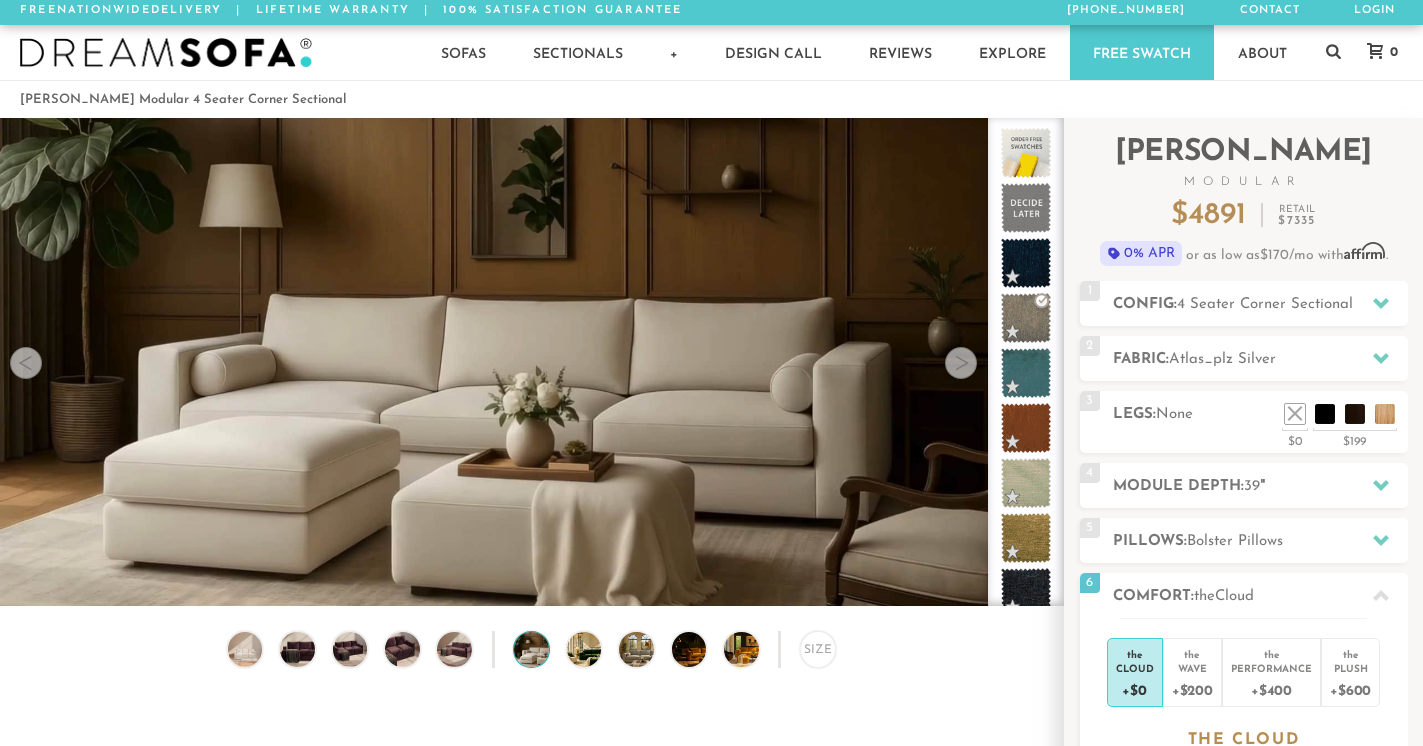 scroll, scrollTop: 0, scrollLeft: 0, axis: both 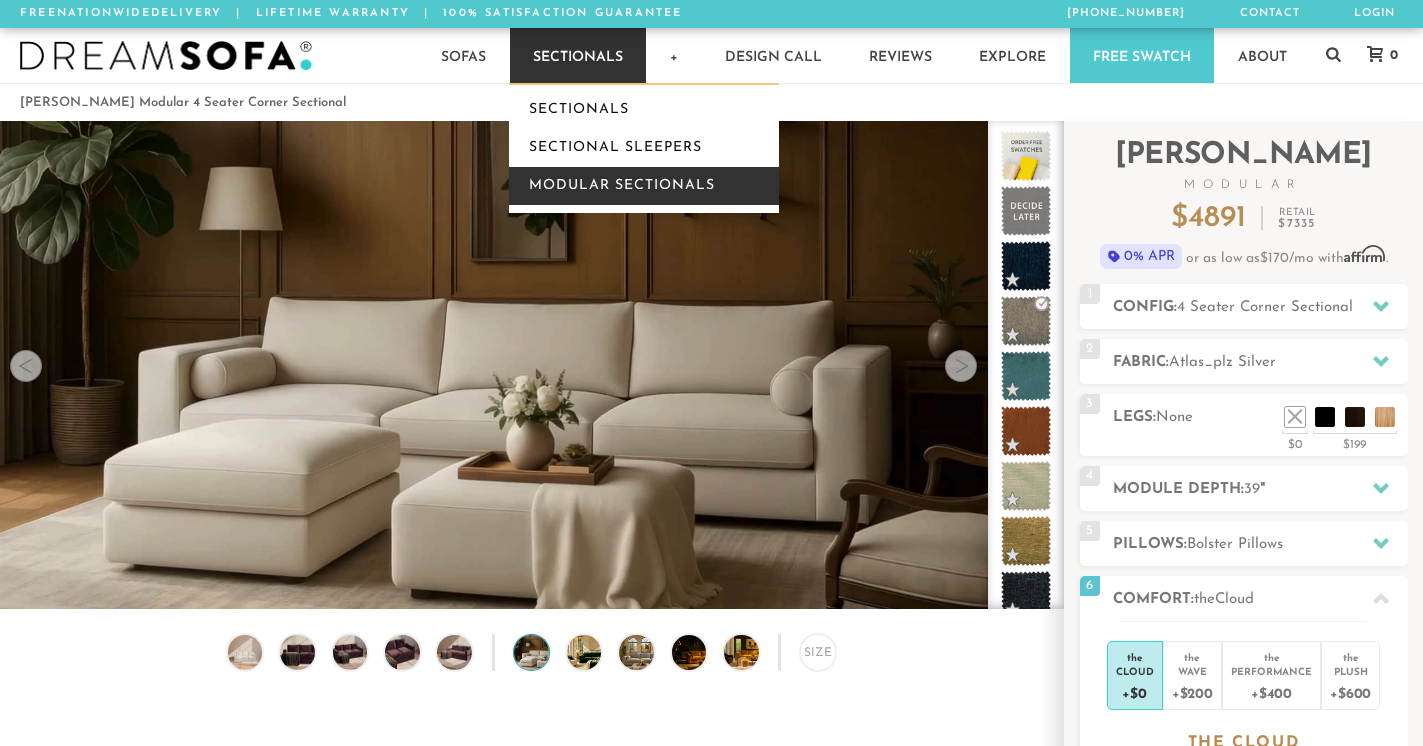 click on "Modular Sectionals" at bounding box center [644, 186] 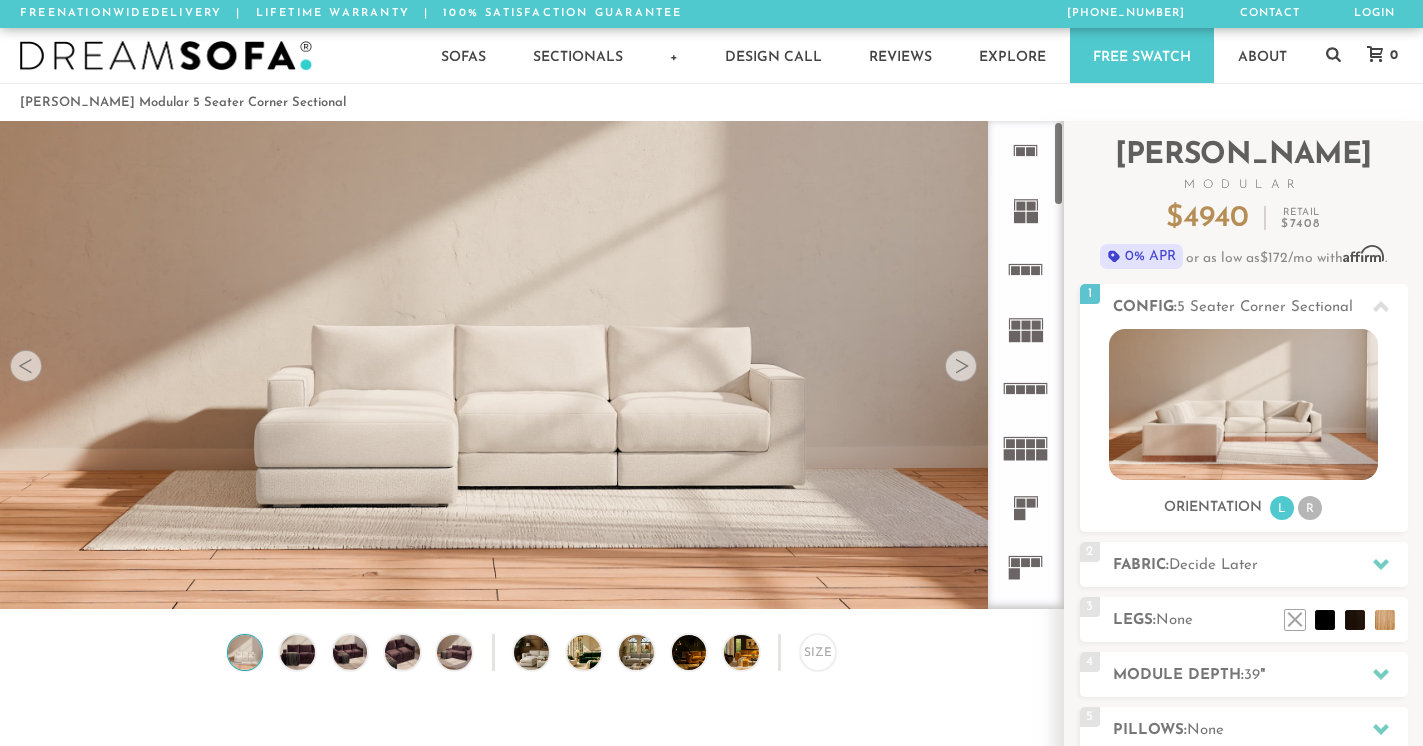 scroll, scrollTop: 0, scrollLeft: 0, axis: both 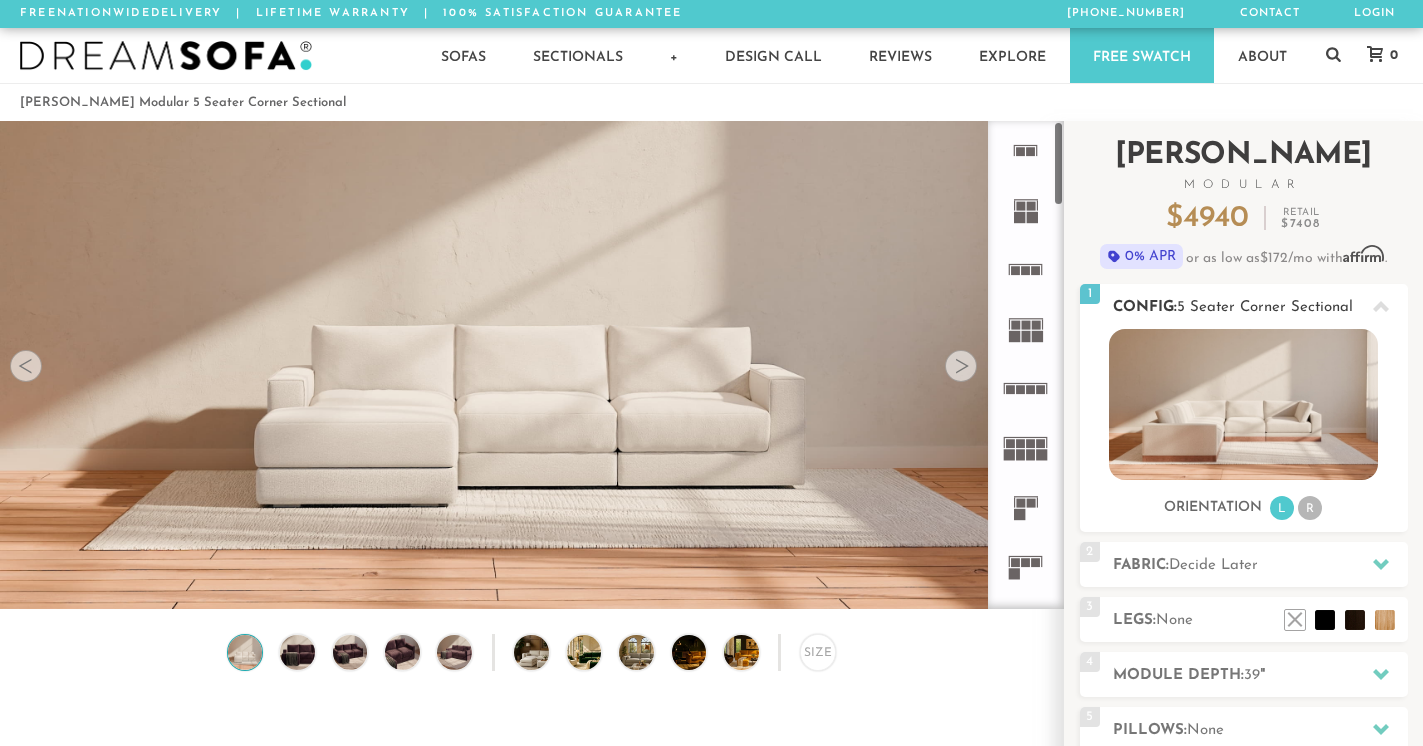 click at bounding box center (1243, 404) 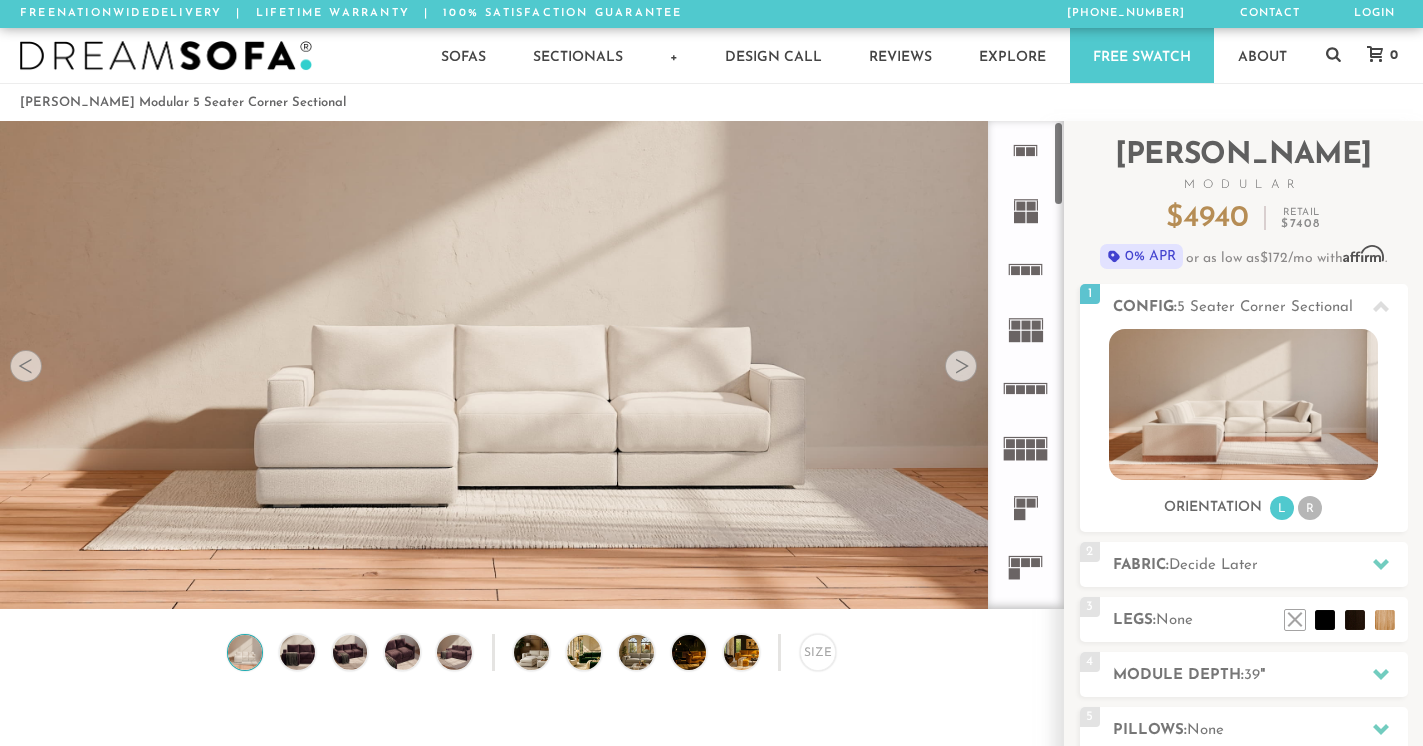 click at bounding box center [961, 366] 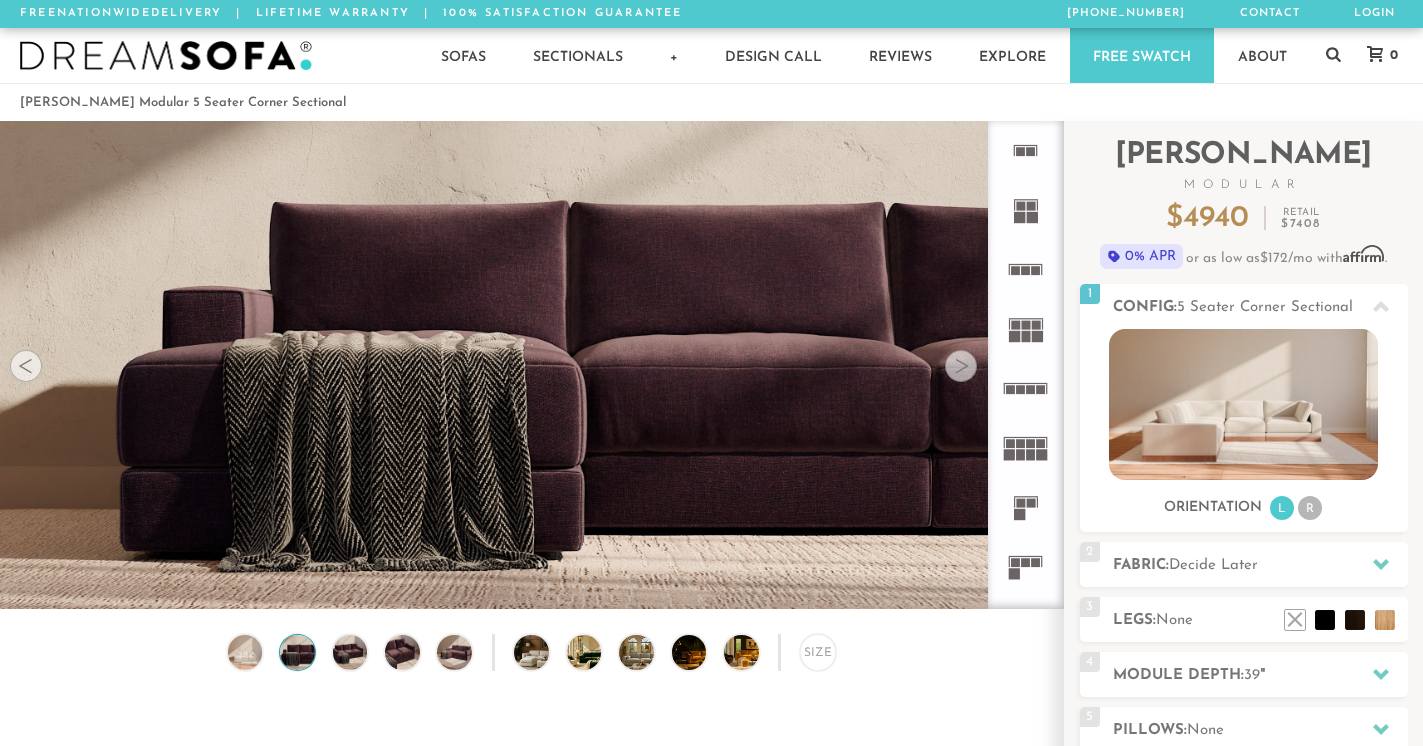 click at bounding box center [961, 366] 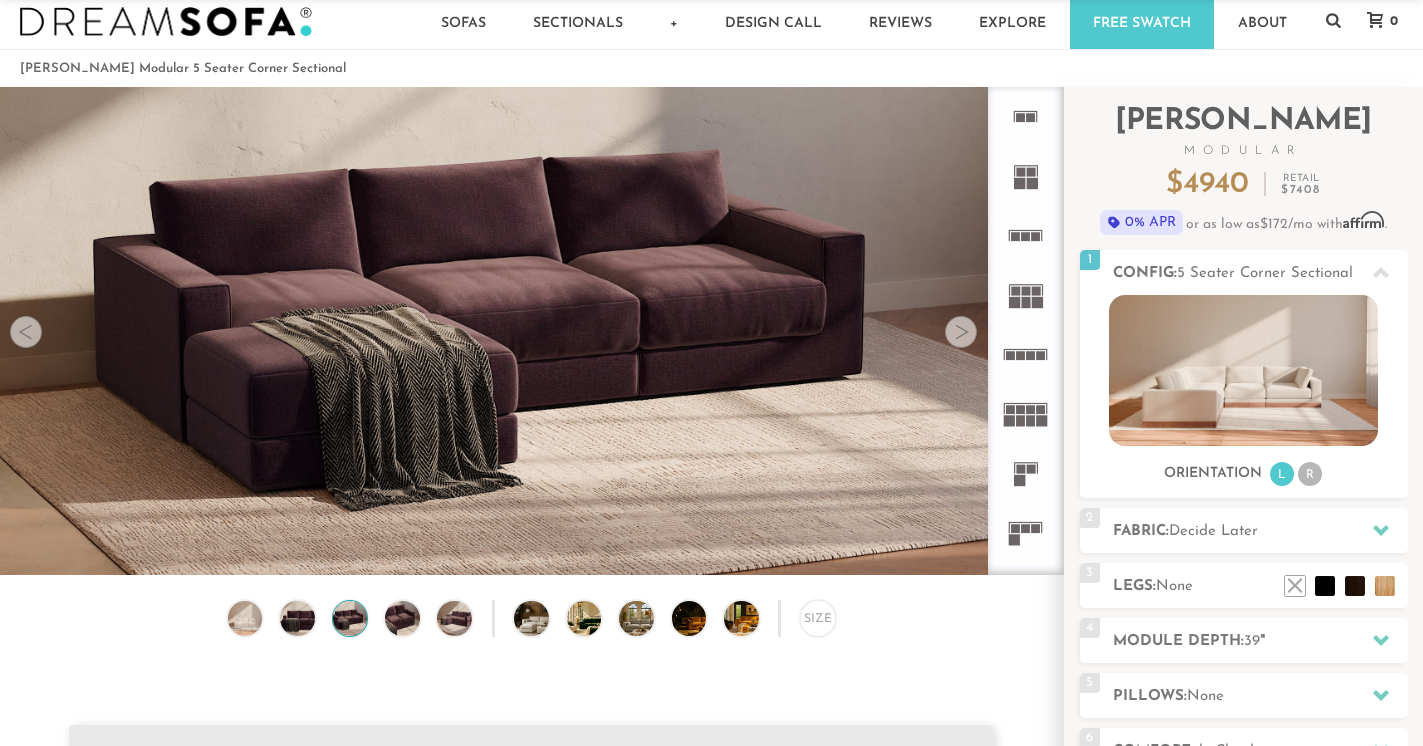 scroll, scrollTop: 32, scrollLeft: 0, axis: vertical 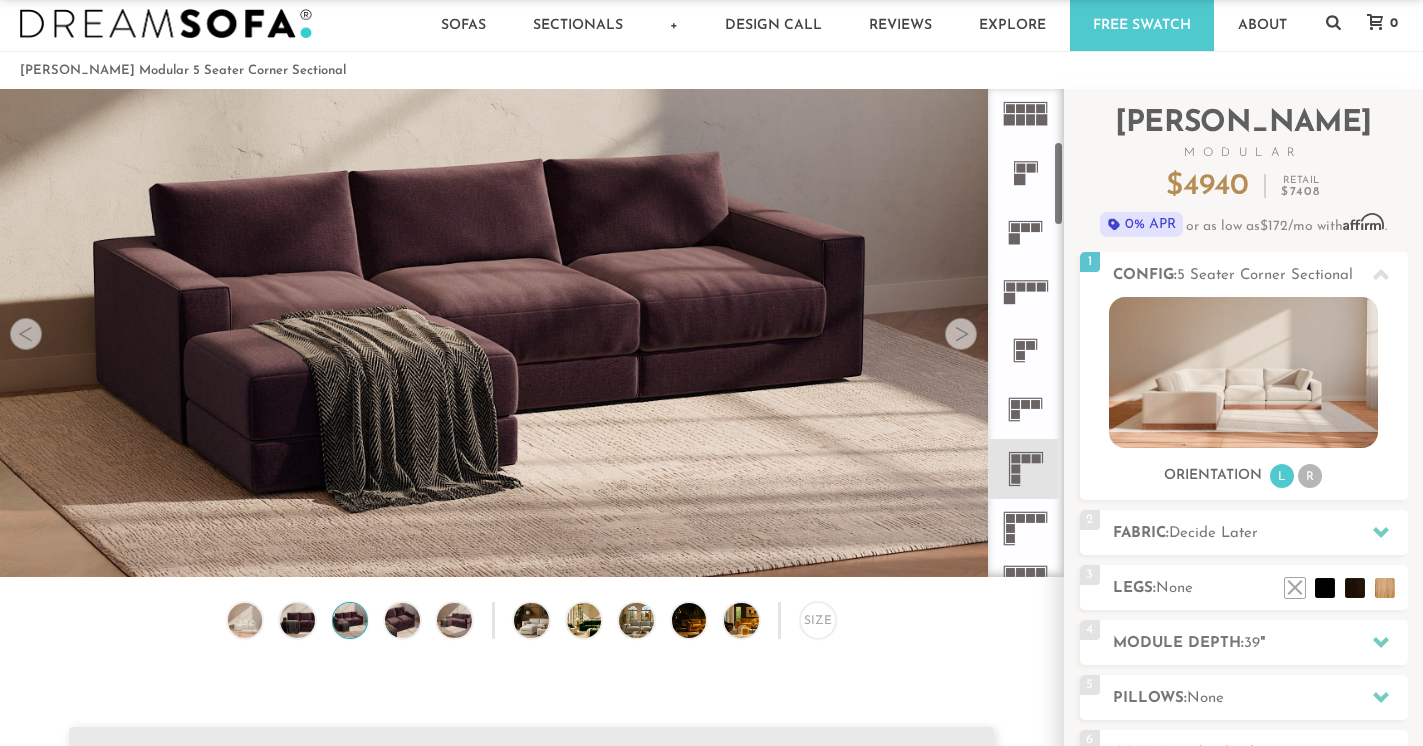 click 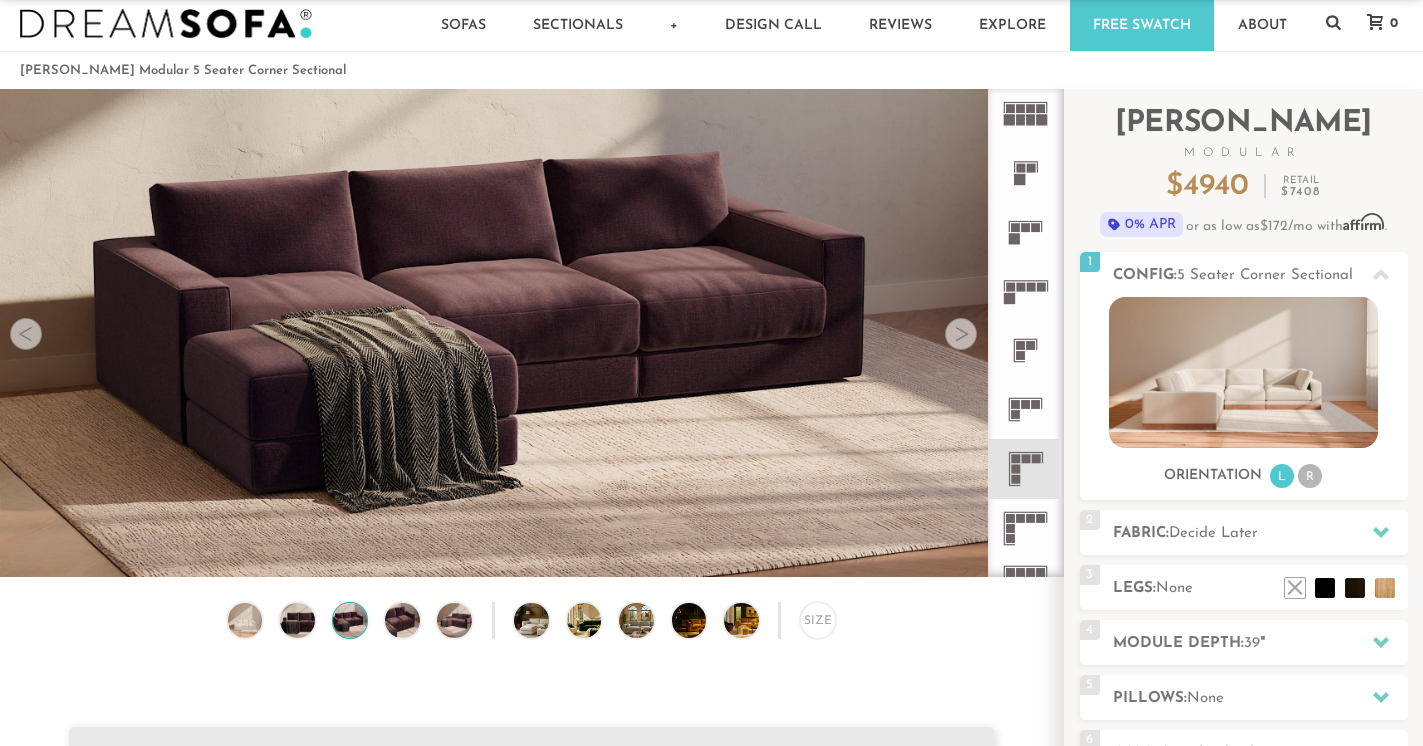 click 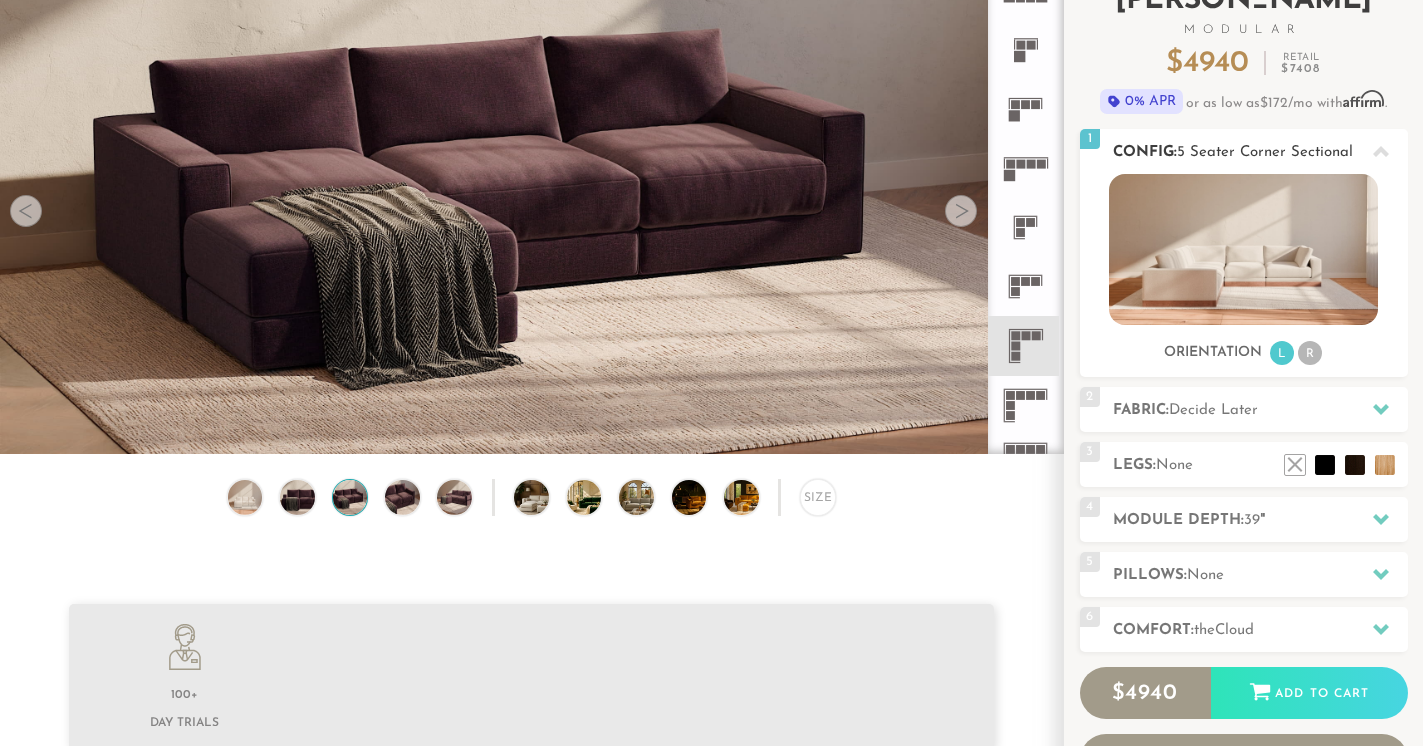 scroll, scrollTop: 159, scrollLeft: 0, axis: vertical 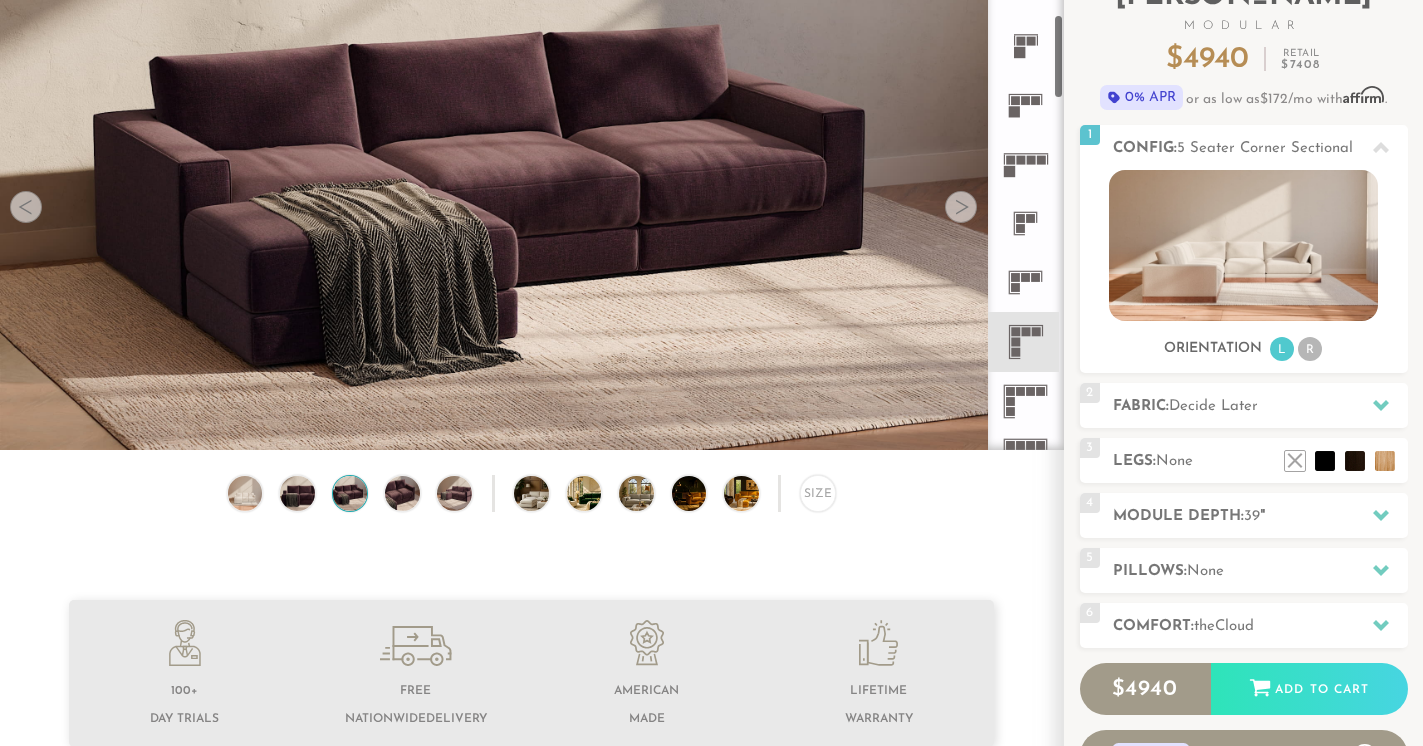 click 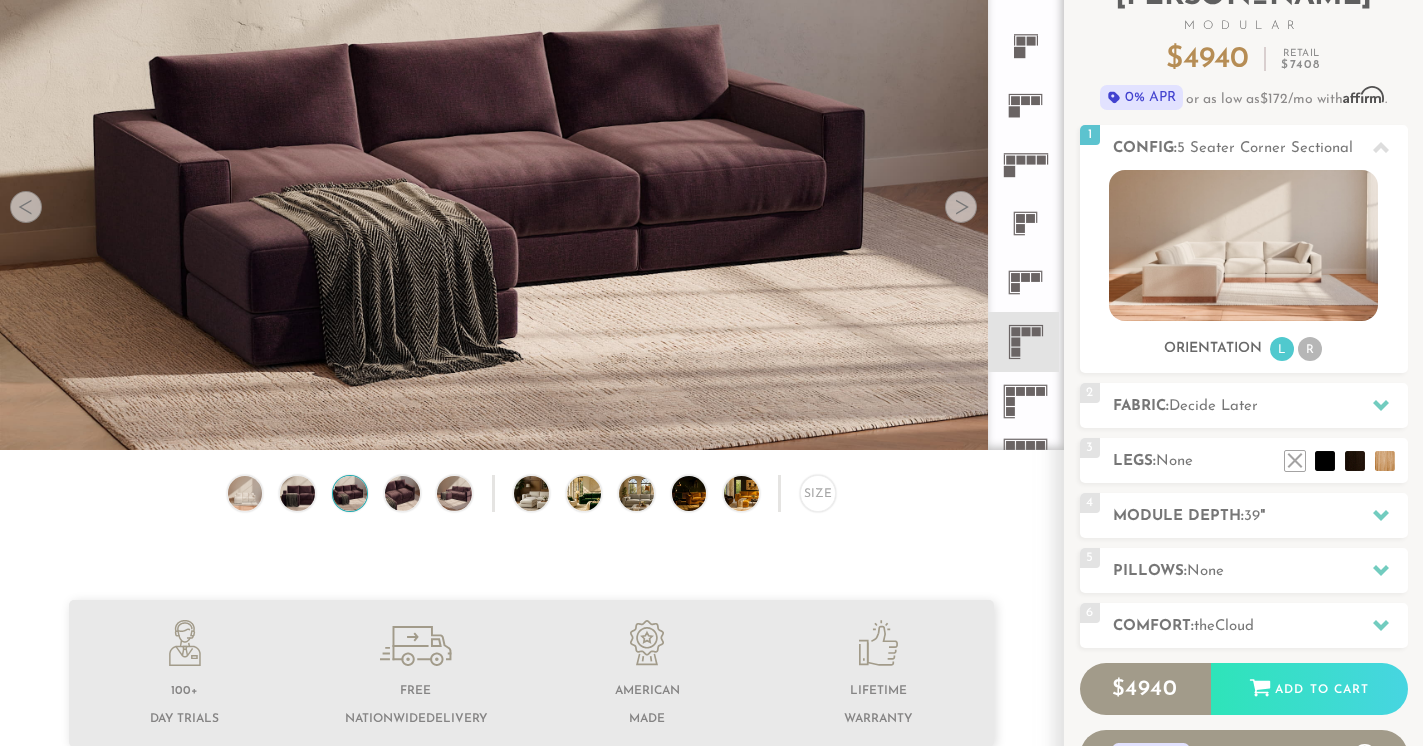 click at bounding box center (961, 207) 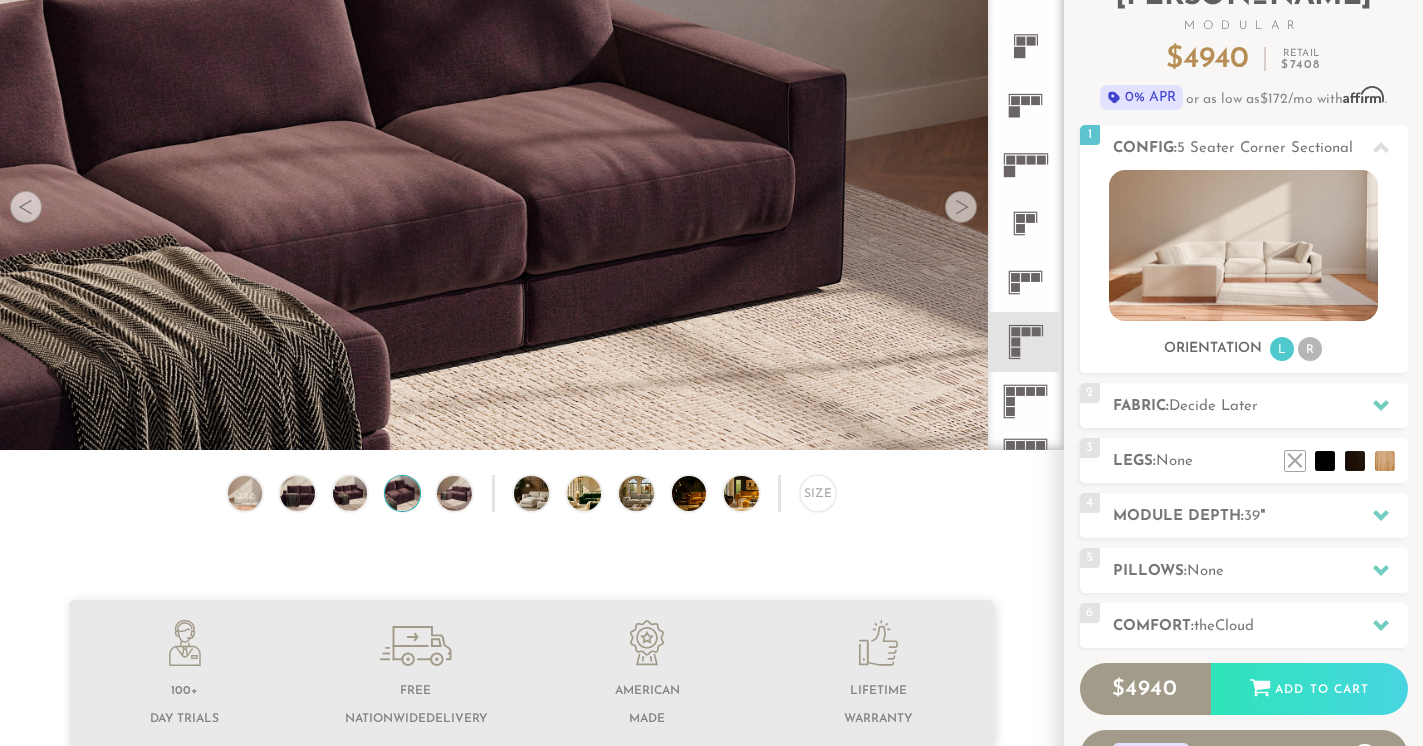 click at bounding box center (961, 207) 